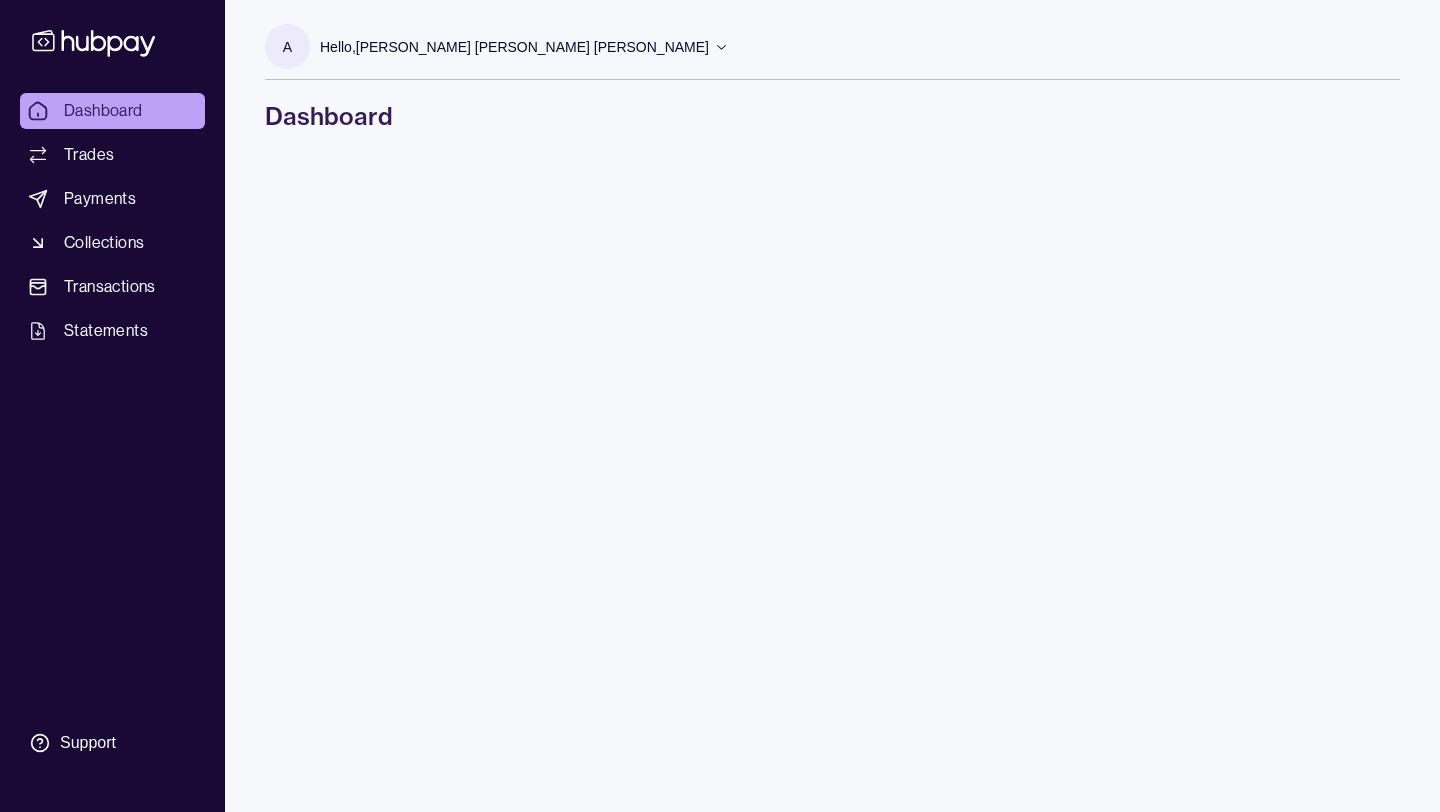 scroll, scrollTop: 0, scrollLeft: 0, axis: both 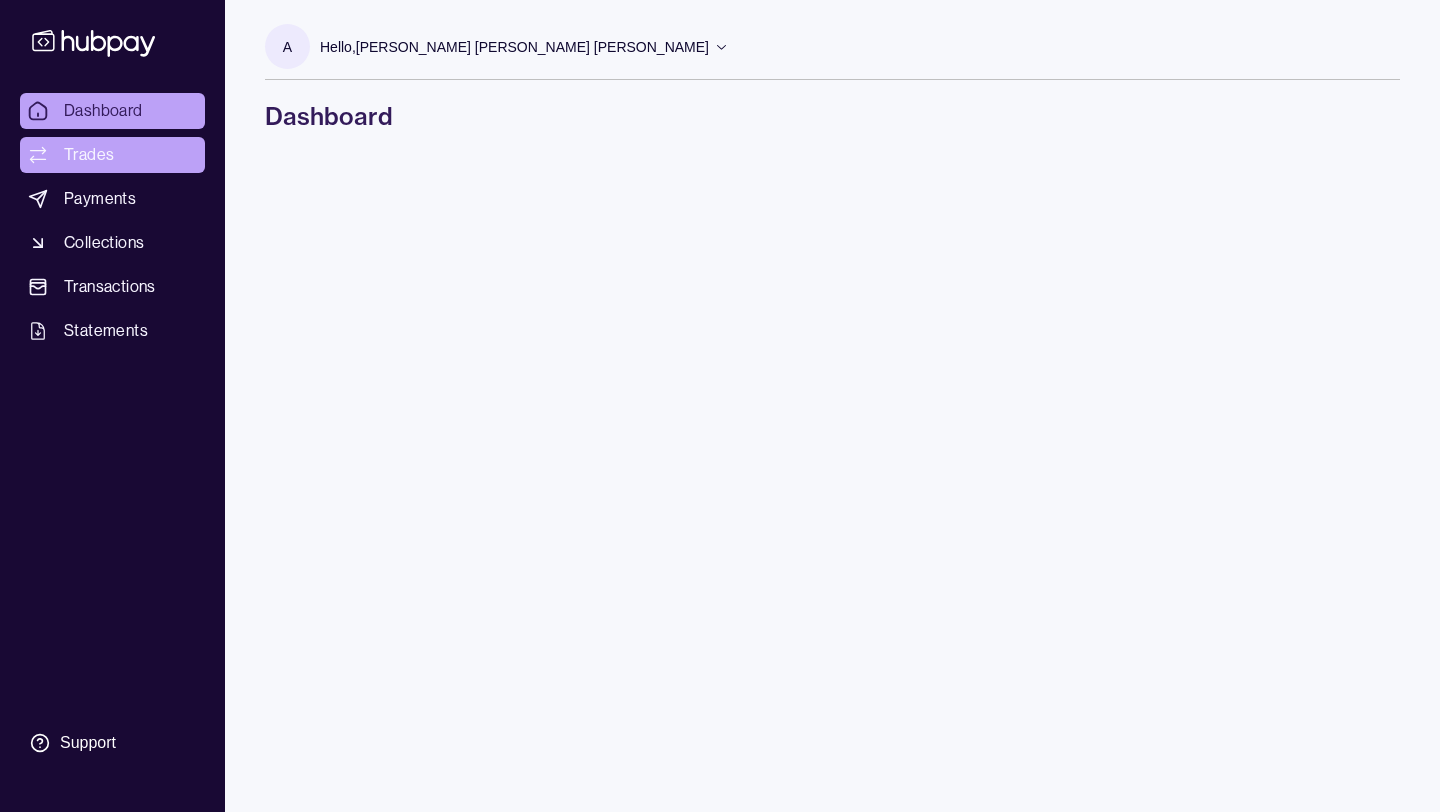 click on "Trades" at bounding box center [89, 155] 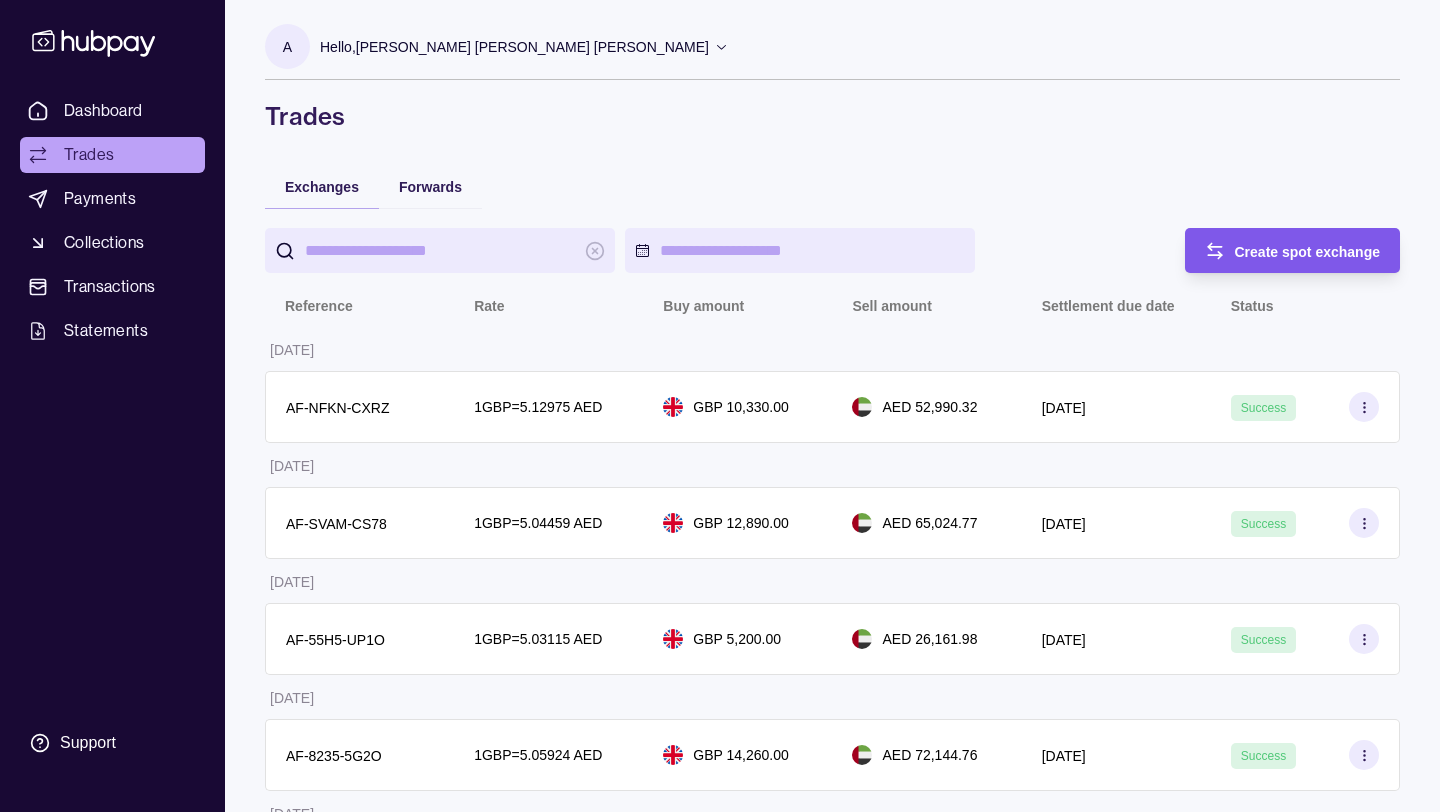 click on "Create spot exchange" at bounding box center [1308, 252] 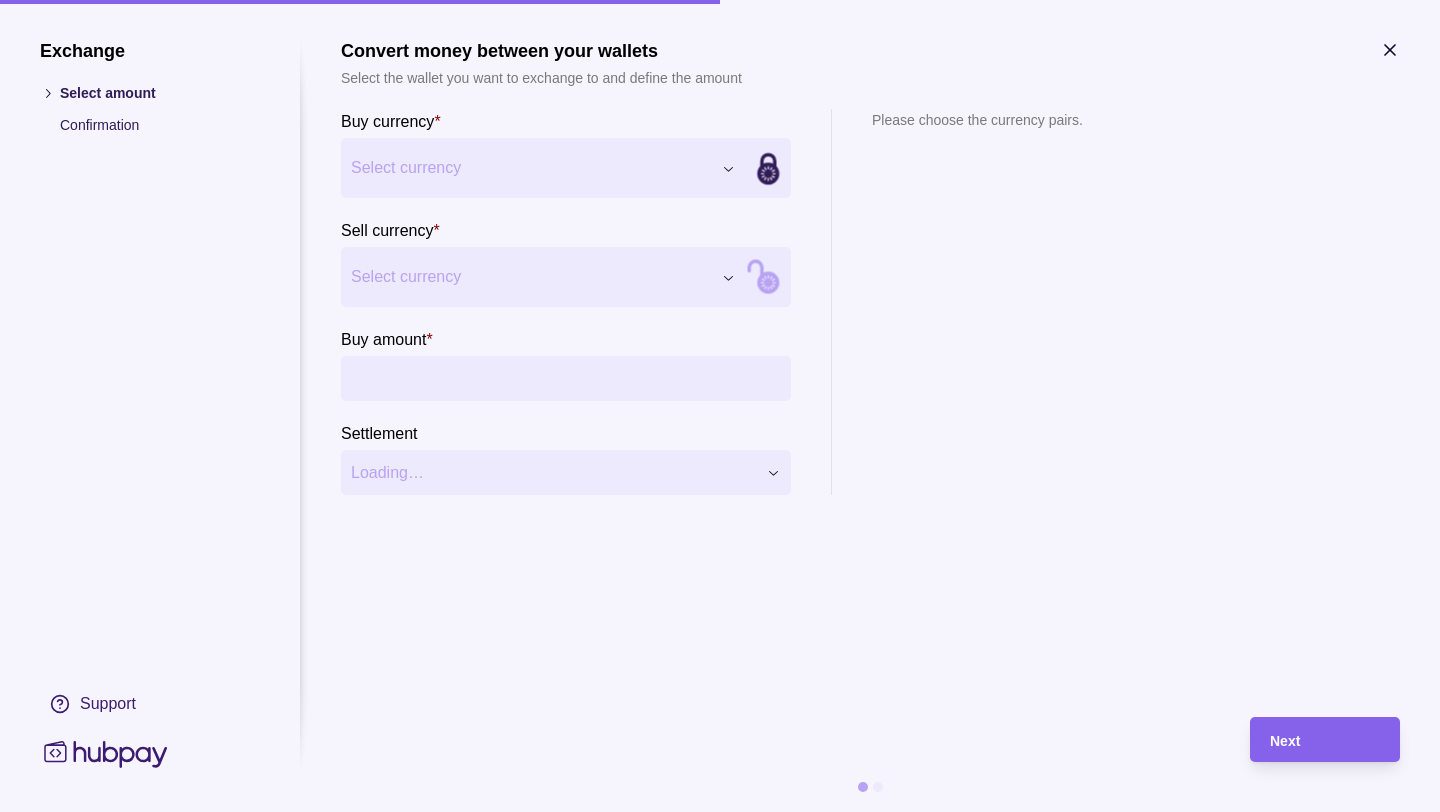 click on "Select currency" at bounding box center (531, 168) 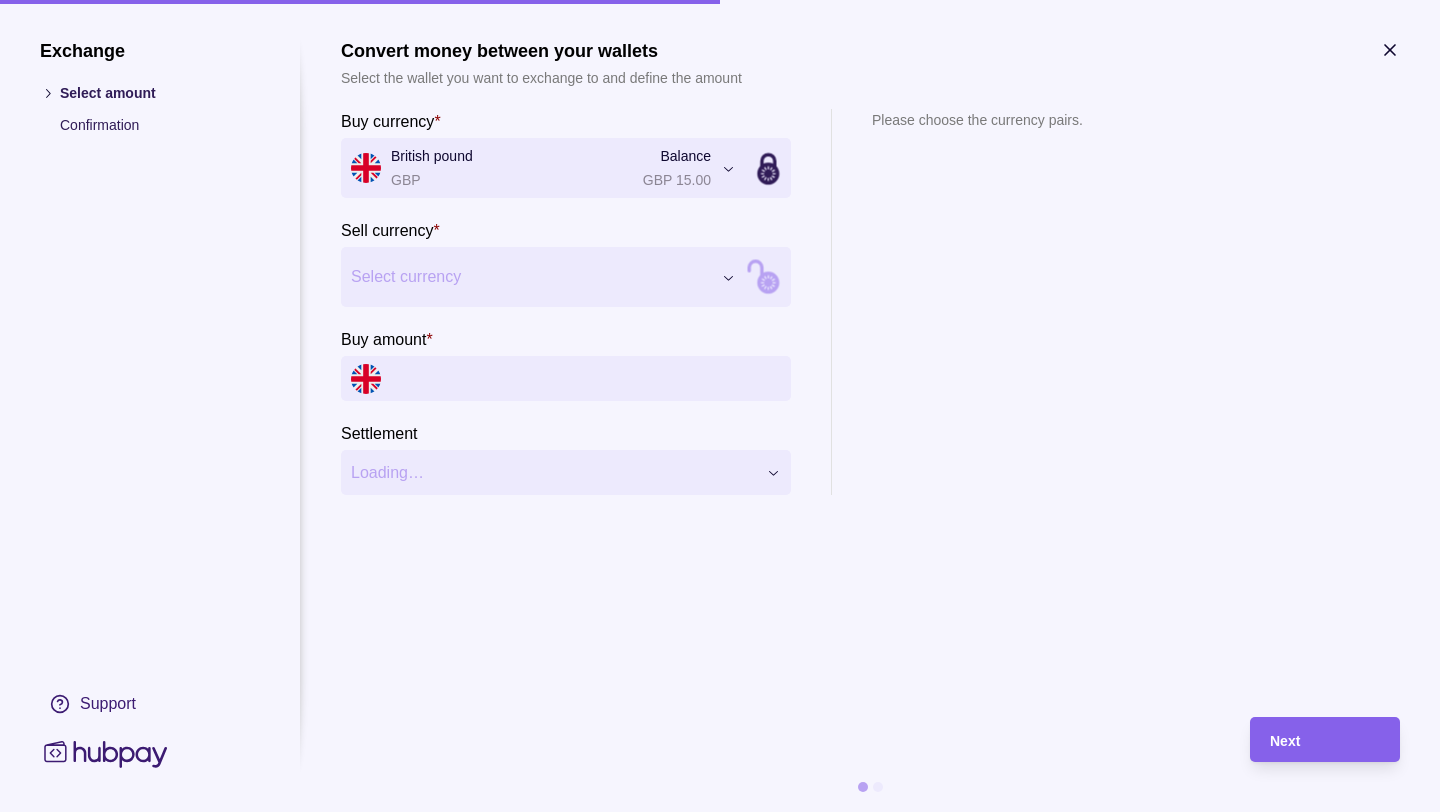 click on "Dashboard Trades Payments Collections Transactions Statements Support A Hello,  ANSHUMAN SAXENA MADAN MOHAN SAXENA INTIME SMART DEVICE REPAIR UPGRADE LLC Terms and conditions Privacy policy Sign out Trades Exchanges Forwards Create spot exchange Reference Rate Buy amount Sell amount Settlement due date Status 26 Jun 2025 AF-NFKN-CXRZ 1  GBP  =  5.12975   AED GBP 10,330.00 AED 52,990.32 27 Jun 2025 Success 04 Jun 2025 AF-SVAM-CS78 1  GBP  =  5.04459   AED GBP 12,890.00 AED 65,024.77 04 Jun 2025 Success 28 May 2025 AF-55H5-UP1O 1  GBP  =  5.03115   AED GBP 5,200.00 AED 26,161.98 28 May 2025 Success 27 May 2025 AF-8235-5G2O 1  GBP  =  5.05924   AED GBP 14,260.00 AED 72,144.76 28 May 2025 Success 20 May 2025 AF-BGCO-ACPG 1  GBP  =  4.98004   AED GBP 15,700.00 AED 78,186.63 21 May 2025 Success 16 May 2025 AF-OAWA-WMLA 1  GBP  =  4.96362   AED GBP 10,070.00 AED 49,983.65 19 May 2025 Success 30 Apr 2025 AF-ICTR-CFKE 1  GBP  =  4.99001   AED GBP 11,370.00 AED 56,736.41 01 May 2025 Success 23 Apr 2025 AF-Q6Q8-VT2Z 1" at bounding box center [720, 1159] 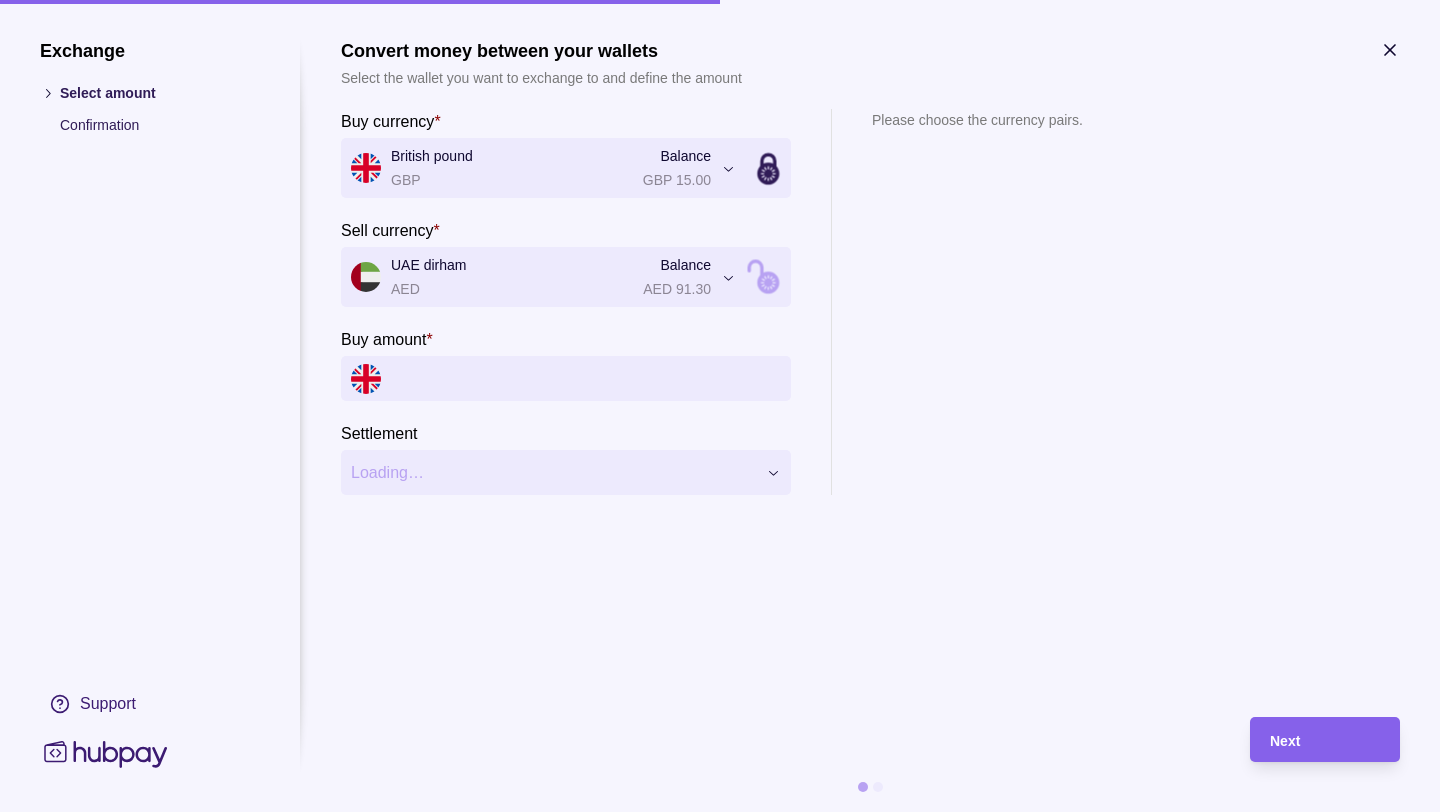 click on "Buy amount  *" at bounding box center (586, 378) 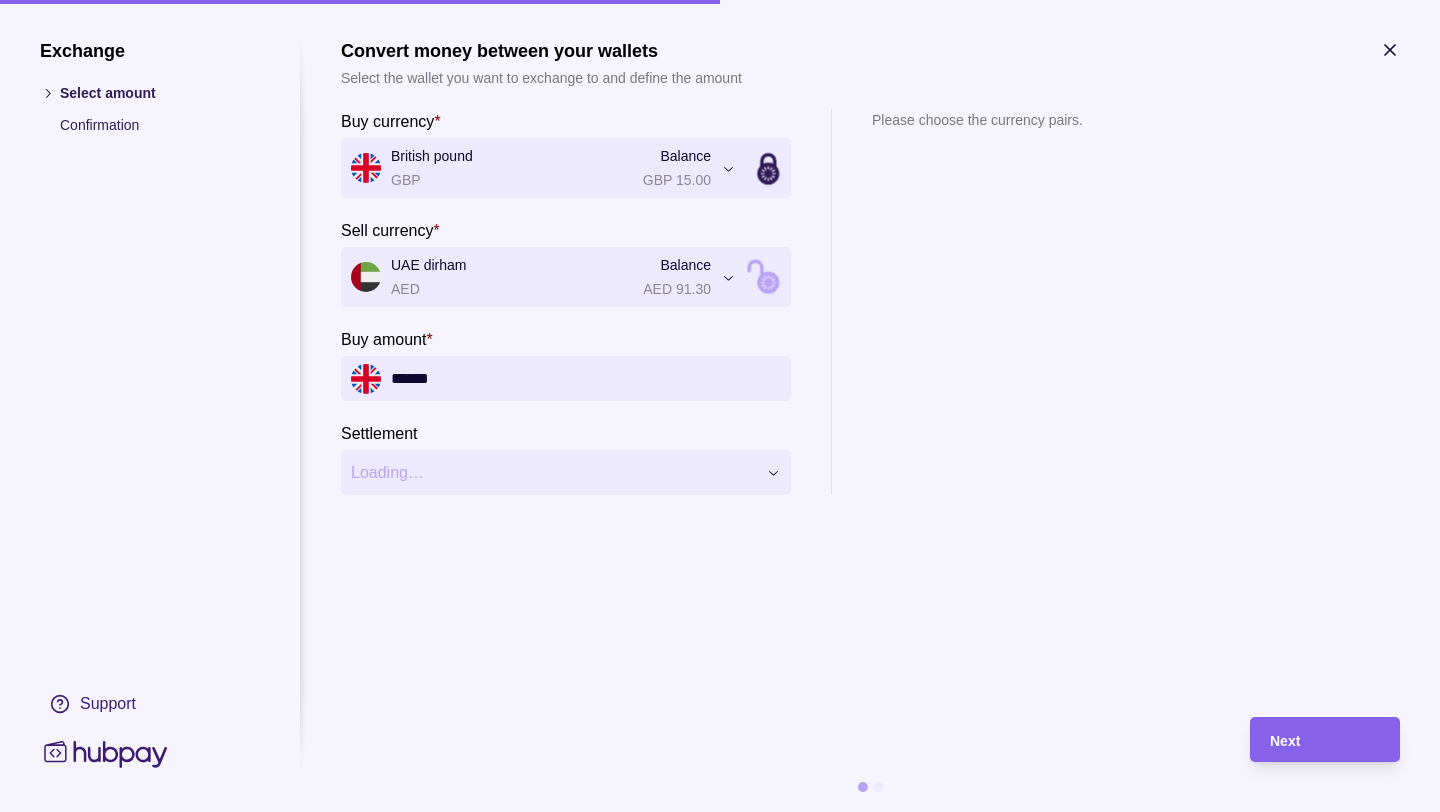 type on "******" 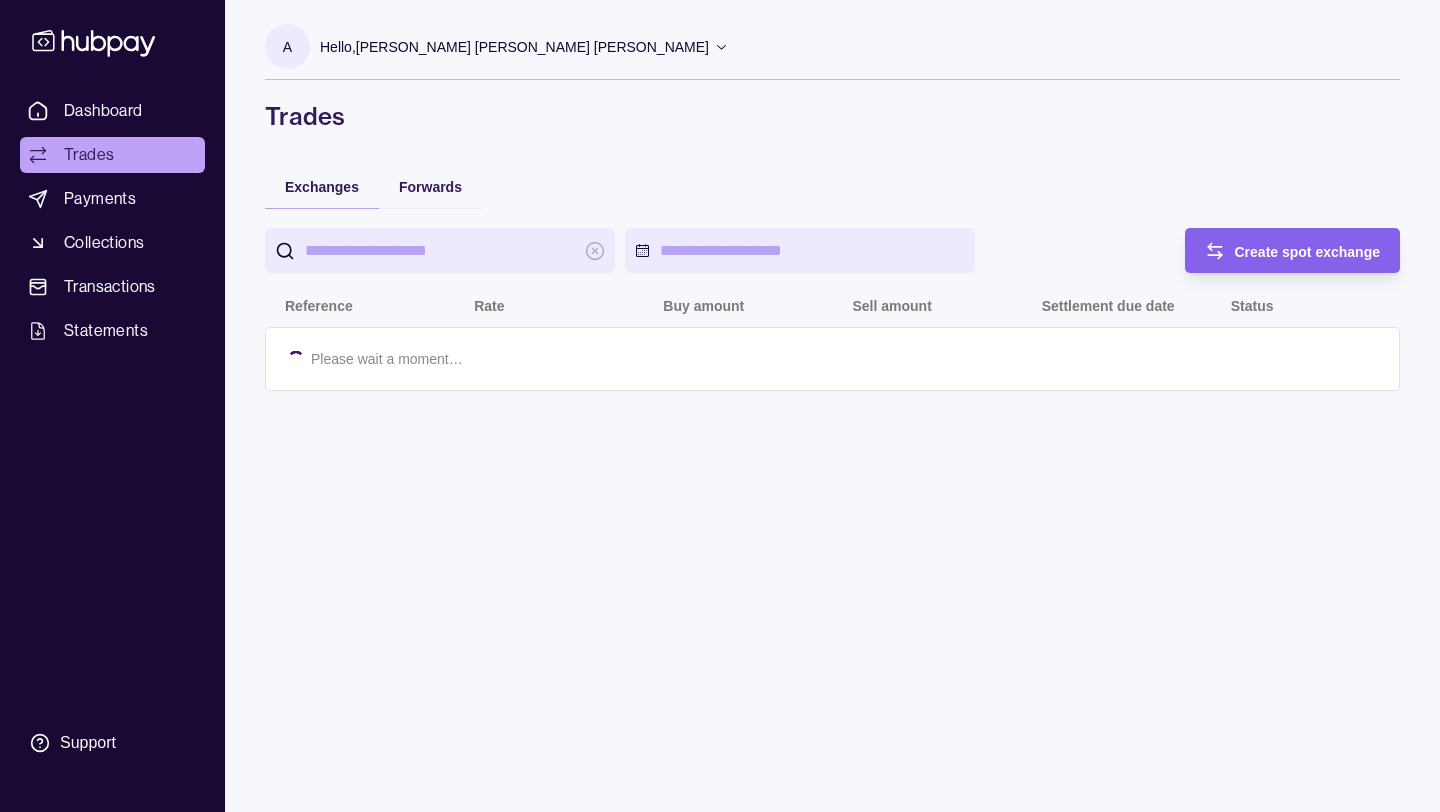 scroll, scrollTop: 0, scrollLeft: 0, axis: both 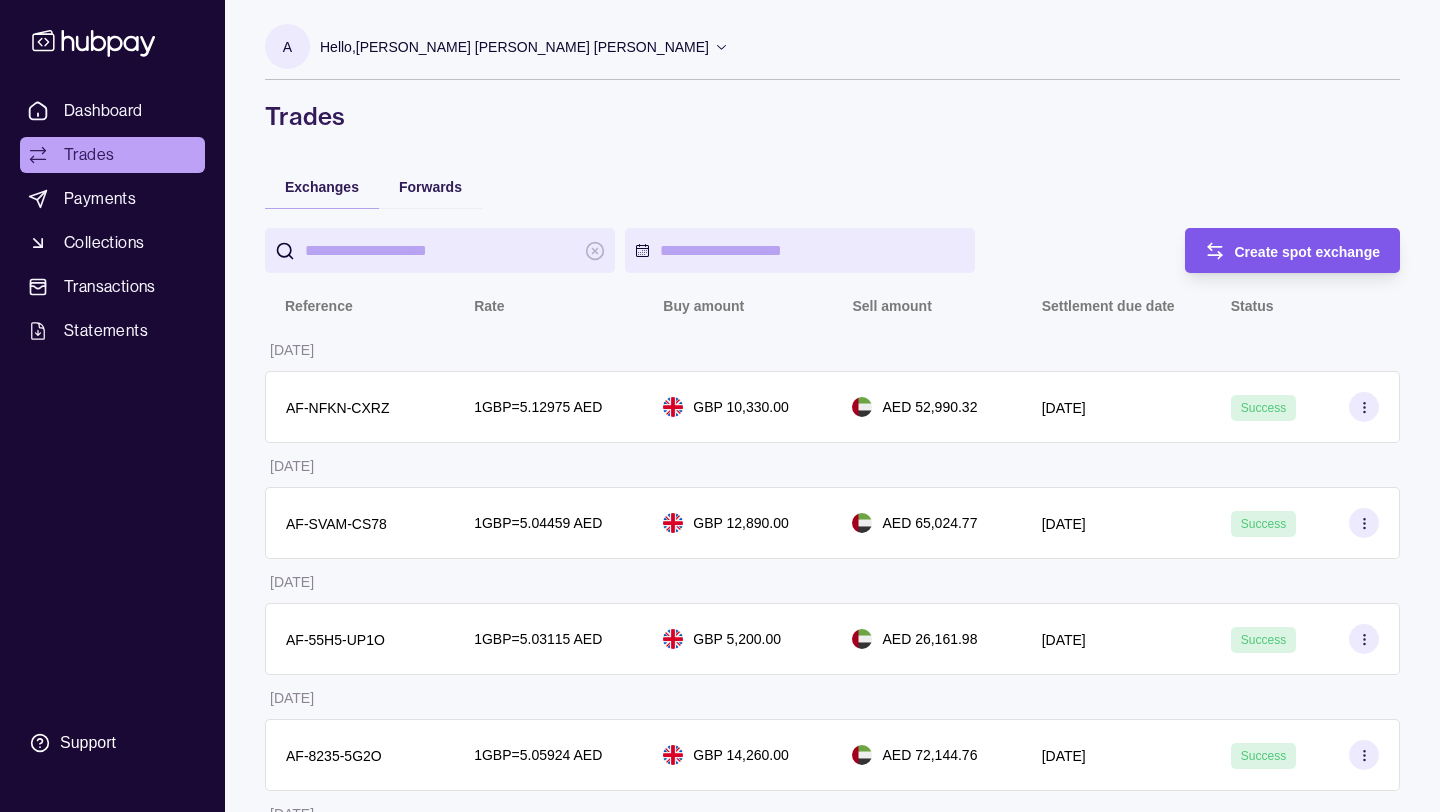 click on "Create spot exchange" at bounding box center (1308, 252) 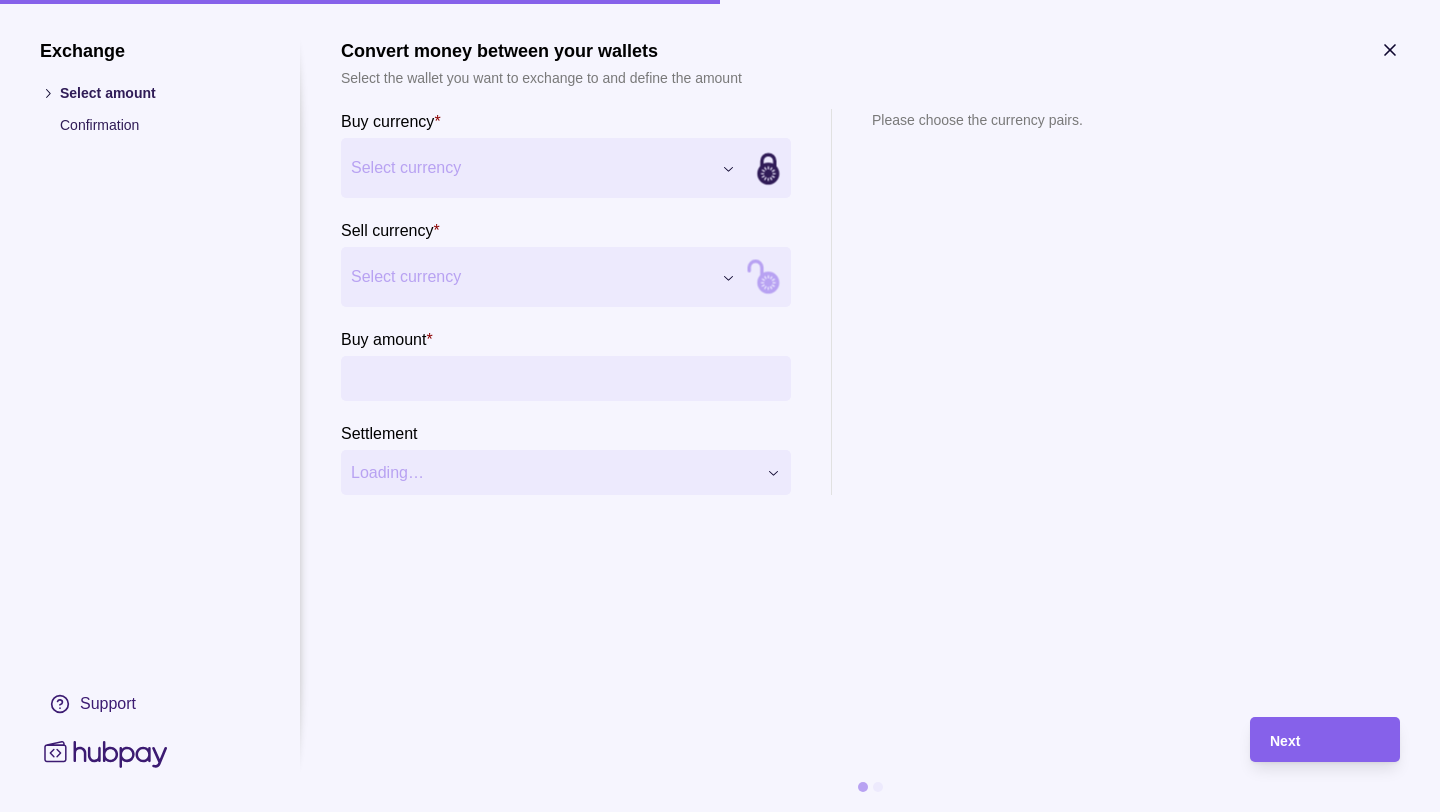 click on "Buy currency  * Select currency *** *** *** *** Sell currency  * Select currency *** *** *** *** Buy amount  * Settlement Loading… Please choose the currency pairs." at bounding box center [870, 302] 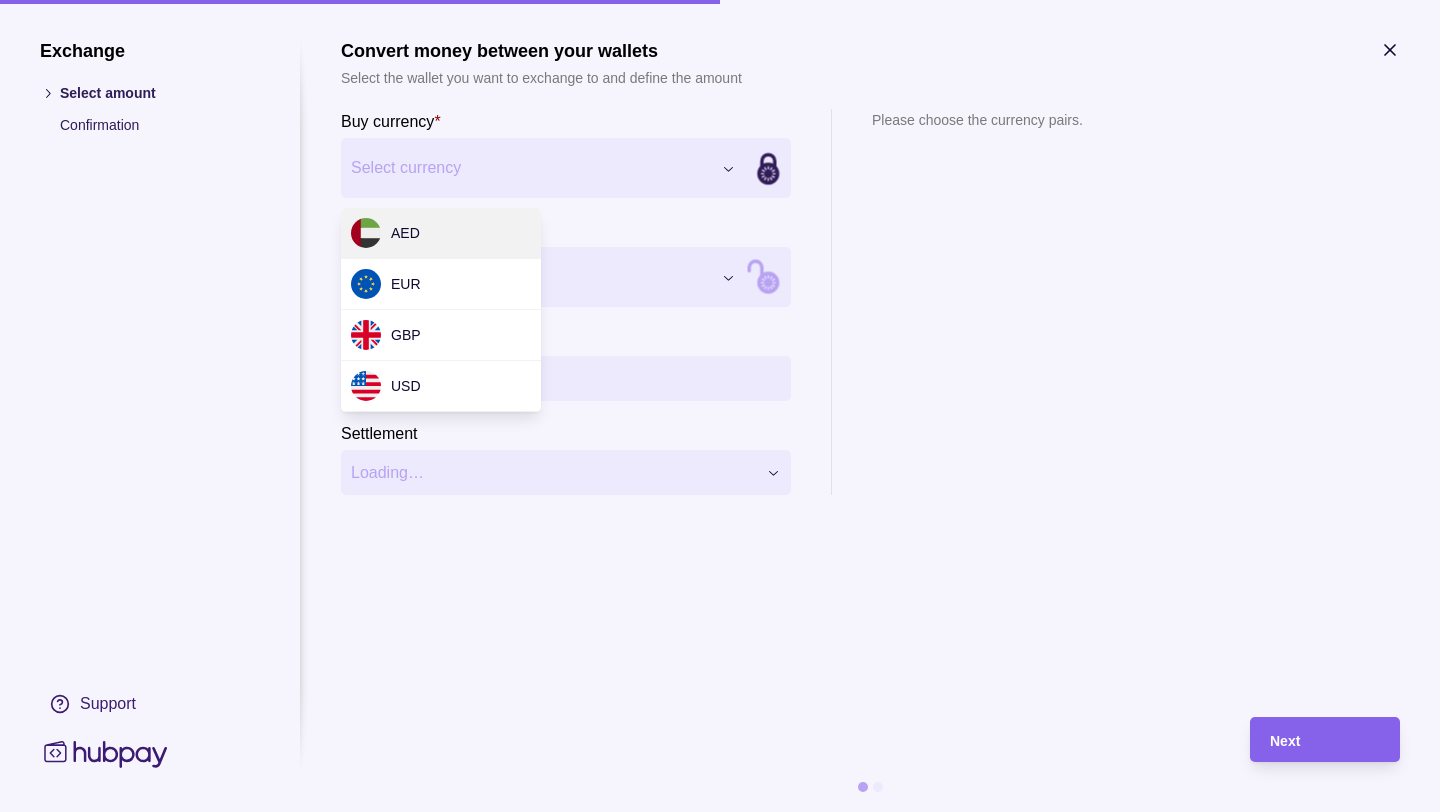 click on "Dashboard Trades Payments Collections Transactions Statements Support A Hello,  ANSHUMAN SAXENA MADAN MOHAN SAXENA INTIME SMART DEVICE REPAIR UPGRADE LLC Account Terms and conditions Privacy policy Sign out Trades Exchanges Forwards Create spot exchange Reference Rate Buy amount Sell amount Settlement due date Status 26 Jun 2025 AF-NFKN-CXRZ 1  GBP  =  5.12975   AED GBP 10,330.00 AED 52,990.32 27 Jun 2025 Success 04 Jun 2025 AF-SVAM-CS78 1  GBP  =  5.04459   AED GBP 12,890.00 AED 65,024.77 04 Jun 2025 Success 28 May 2025 AF-55H5-UP1O 1  GBP  =  5.03115   AED GBP 5,200.00 AED 26,161.98 28 May 2025 Success 27 May 2025 AF-8235-5G2O 1  GBP  =  5.05924   AED GBP 14,260.00 AED 72,144.76 28 May 2025 Success 20 May 2025 AF-BGCO-ACPG 1  GBP  =  4.98004   AED GBP 15,700.00 AED 78,186.63 21 May 2025 Success 16 May 2025 AF-OAWA-WMLA 1  GBP  =  4.96362   AED GBP 10,070.00 AED 49,983.65 19 May 2025 Success 30 Apr 2025 AF-ICTR-CFKE 1  GBP  =  4.99001   AED GBP 11,370.00 AED 56,736.41 01 May 2025 Success 23 Apr 2025 1  GBP" at bounding box center [720, 1159] 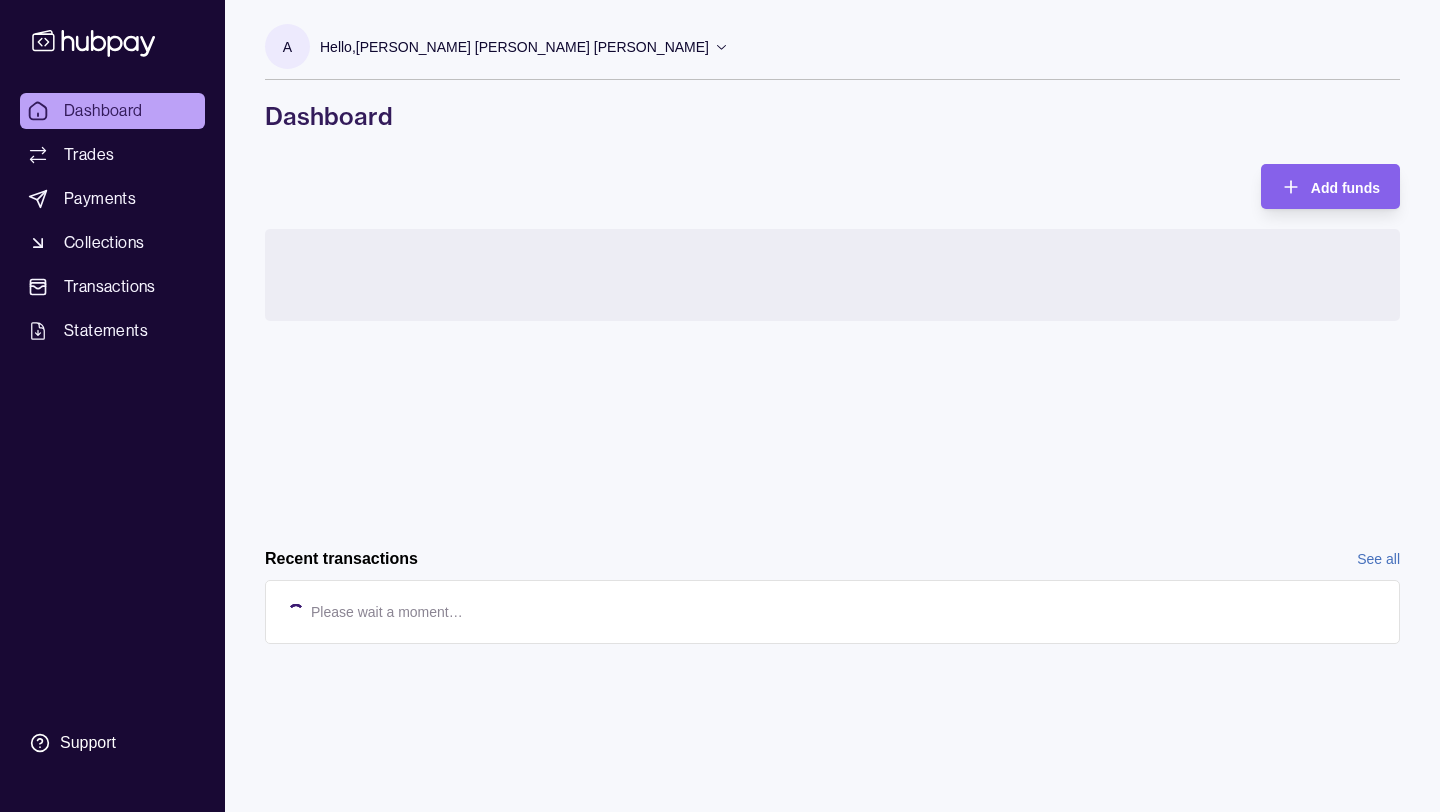 scroll, scrollTop: 0, scrollLeft: 0, axis: both 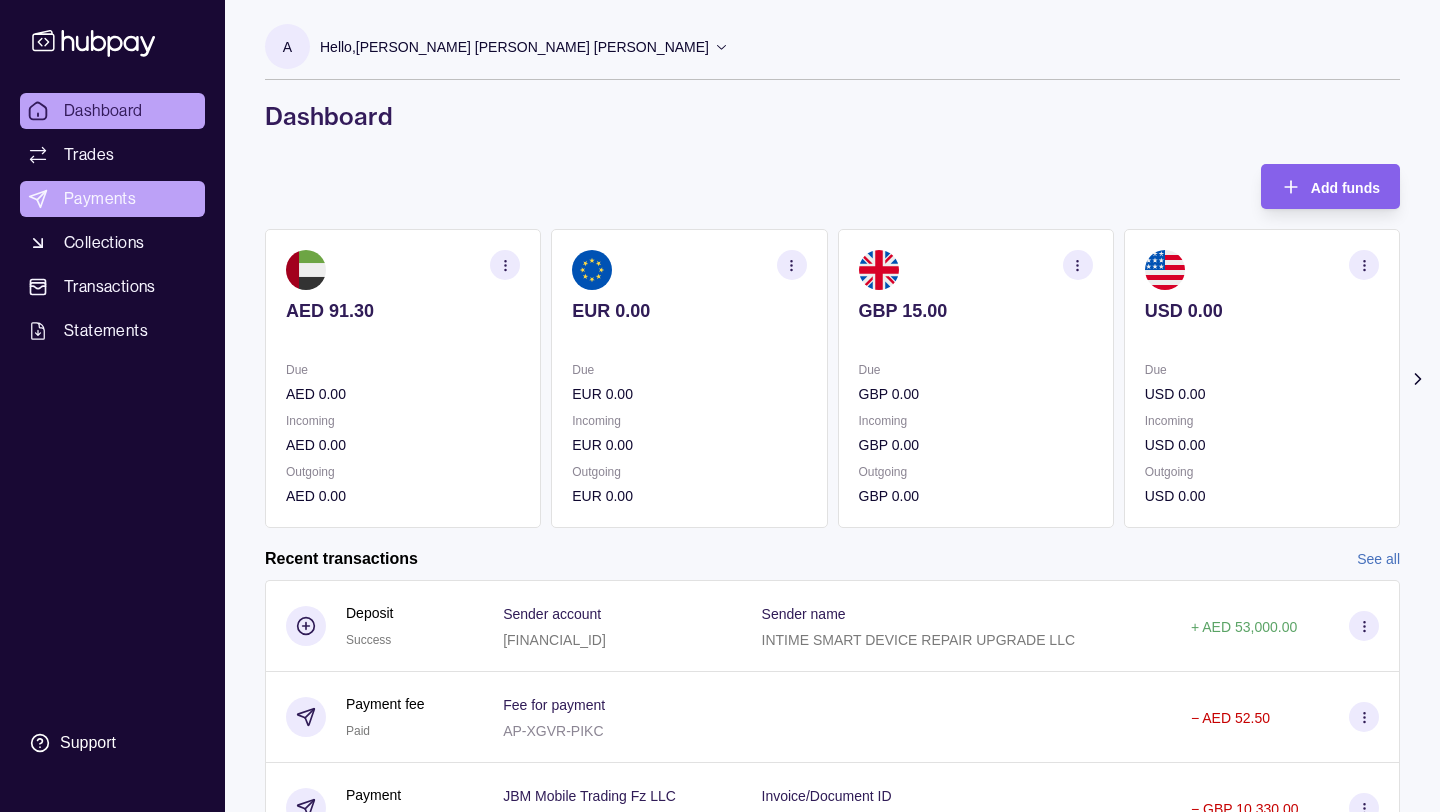 click on "Payments" at bounding box center (100, 199) 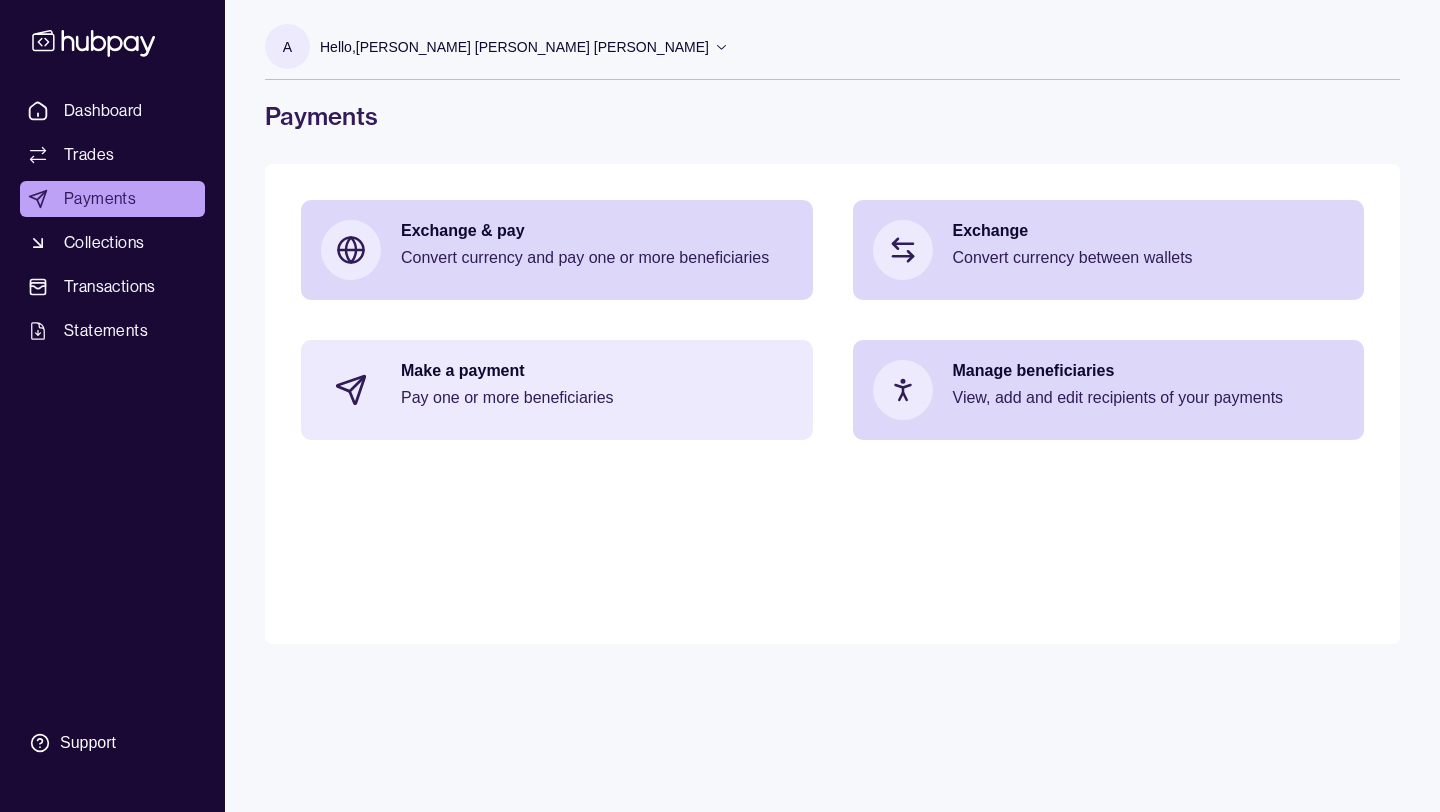 click on "Make a payment Pay one or more beneficiaries" at bounding box center (597, 390) 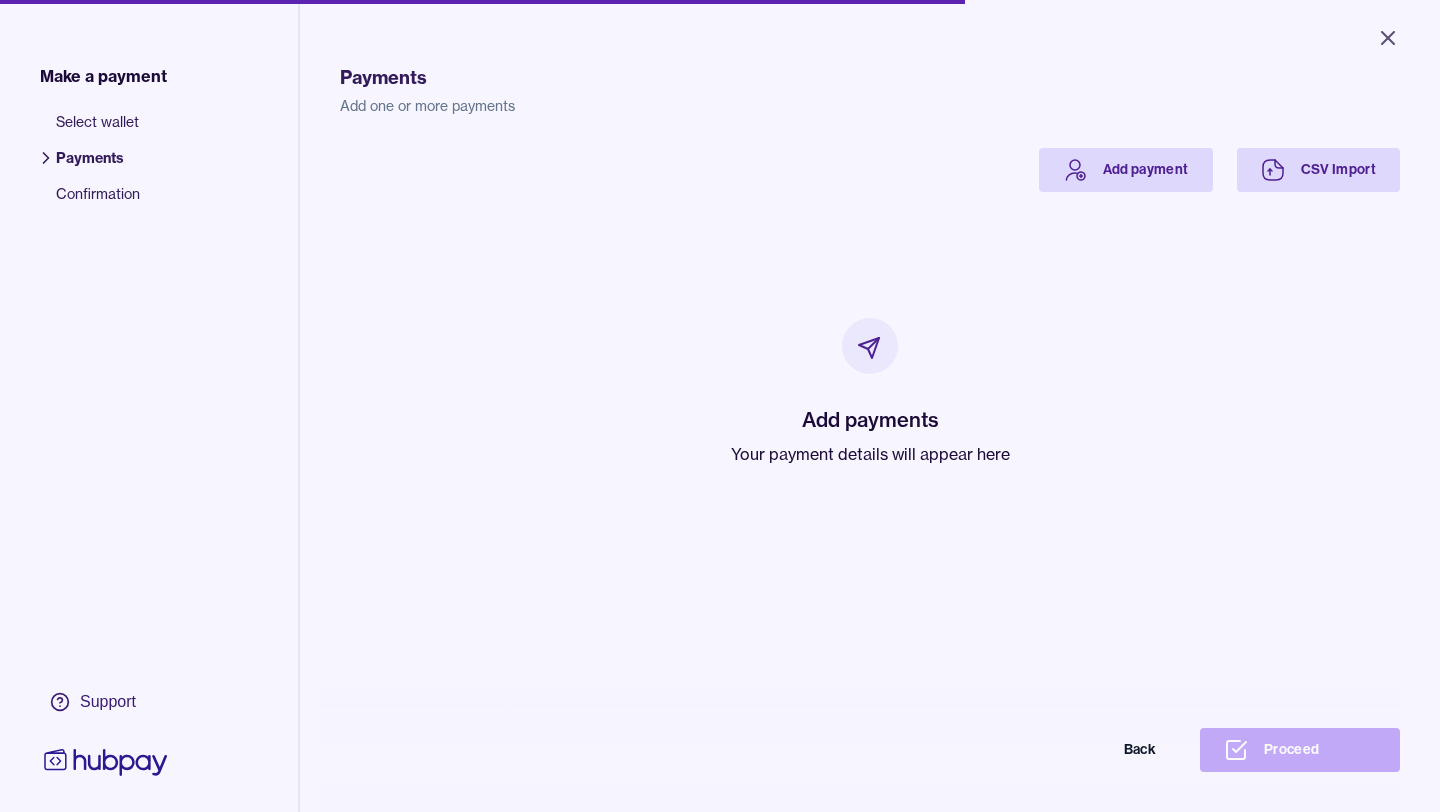 scroll, scrollTop: 0, scrollLeft: 0, axis: both 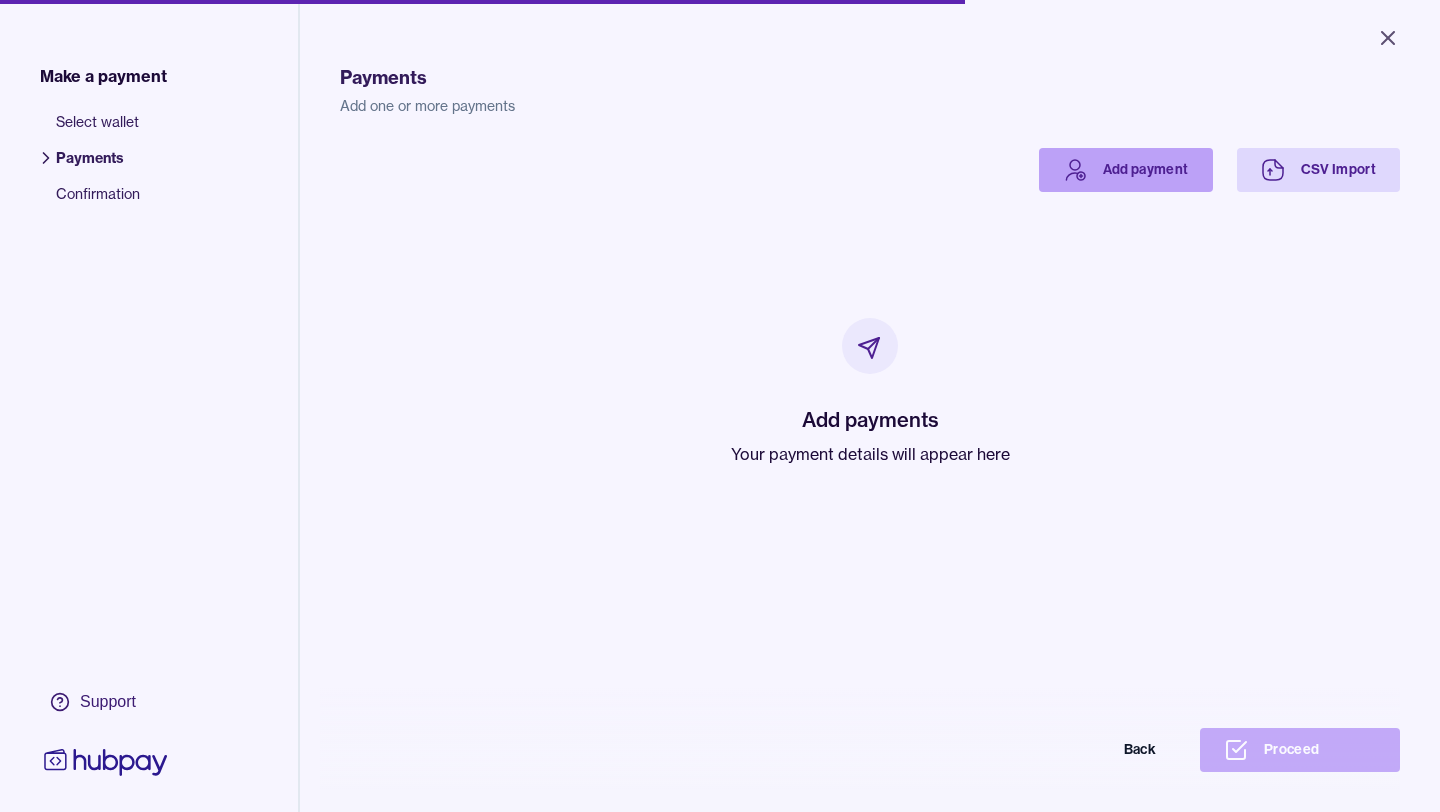 click on "Add payment" at bounding box center [1126, 170] 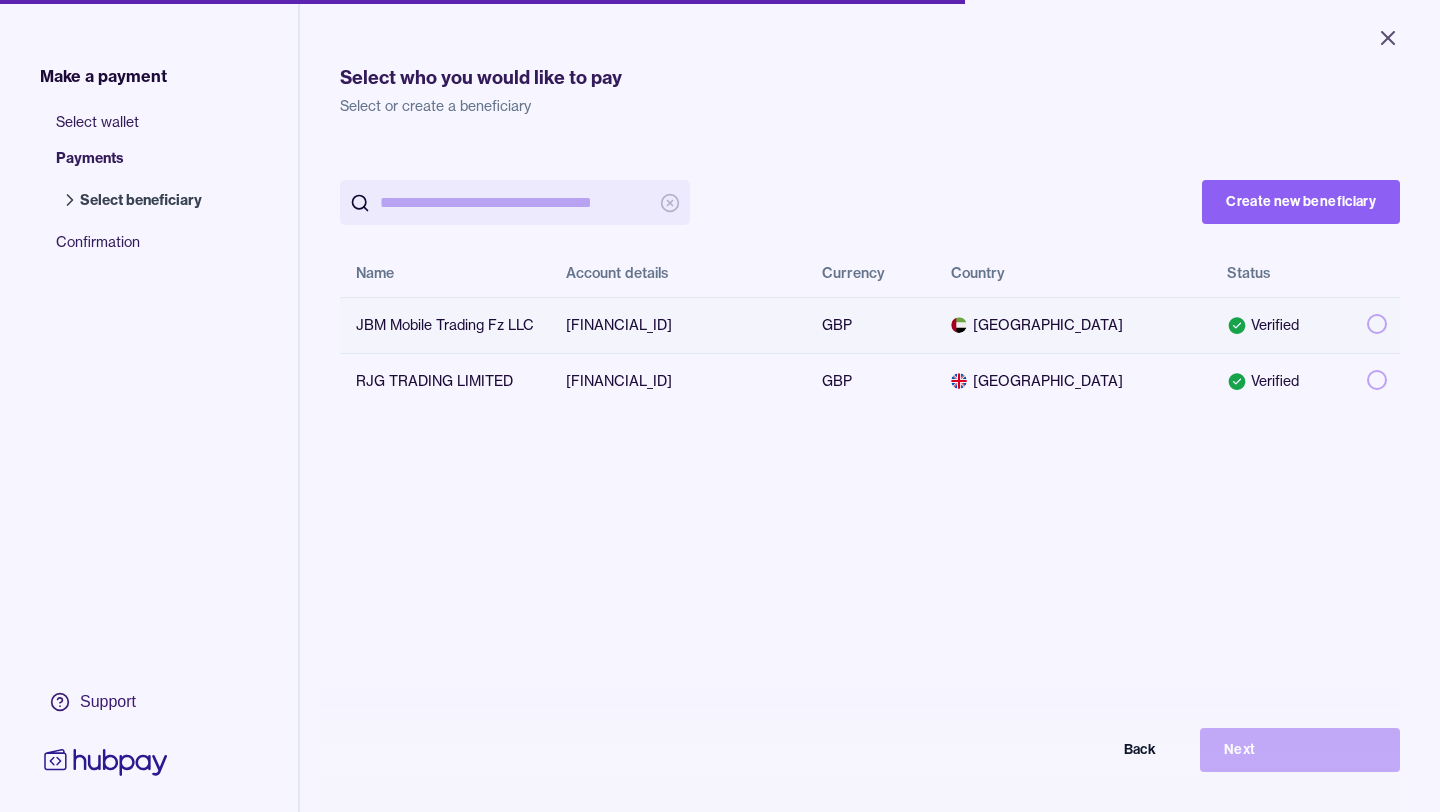 click at bounding box center [1377, 324] 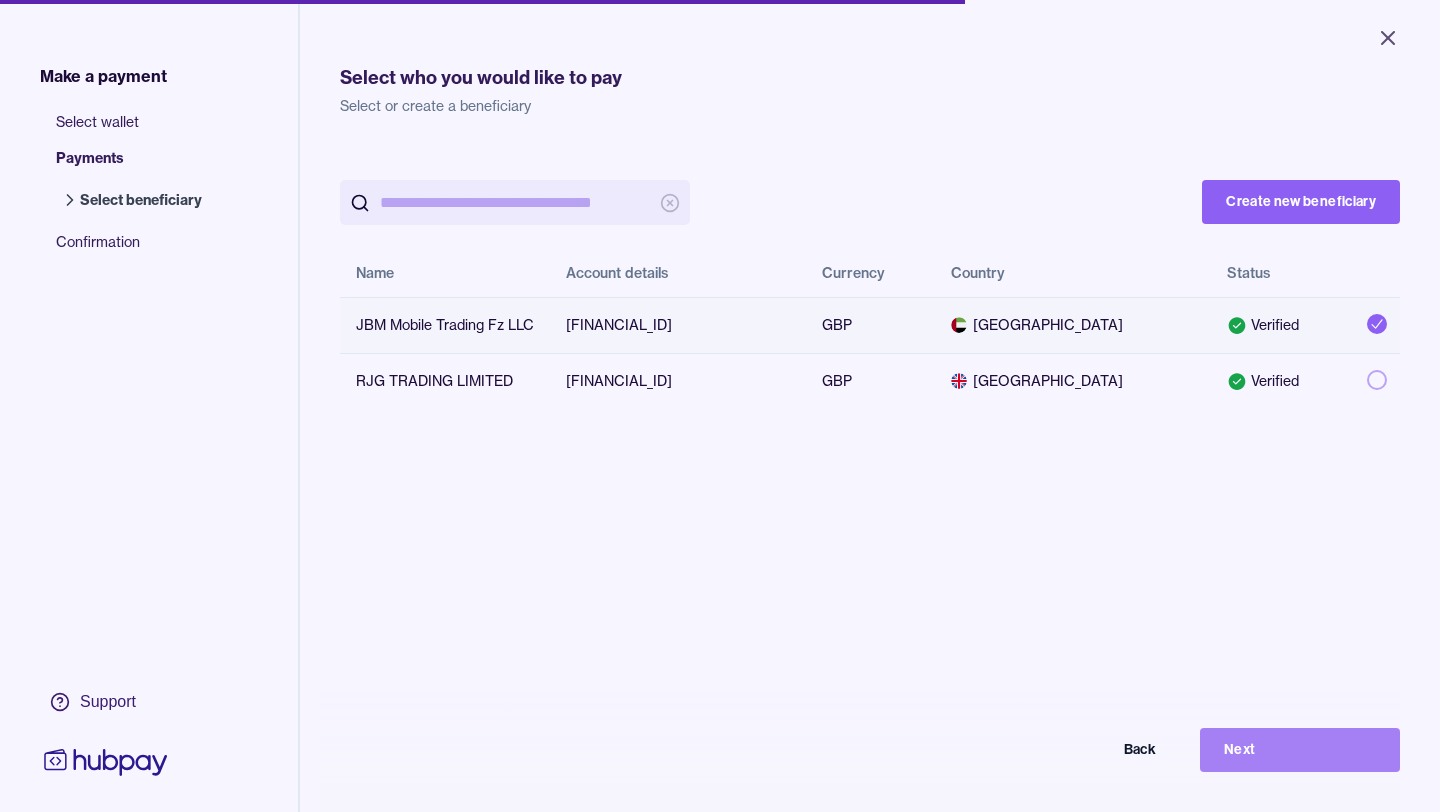 click on "Next" at bounding box center [1300, 750] 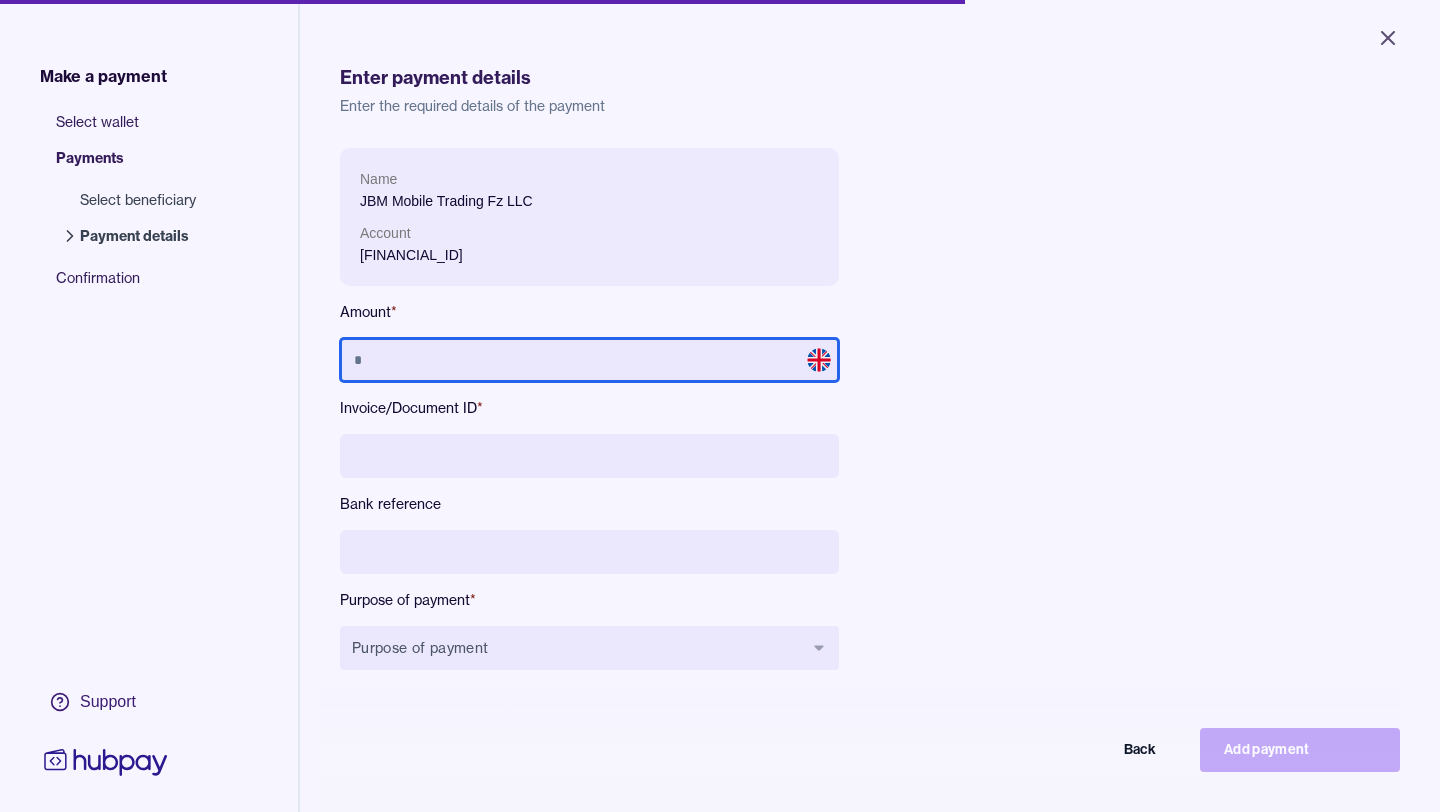 click at bounding box center [589, 360] 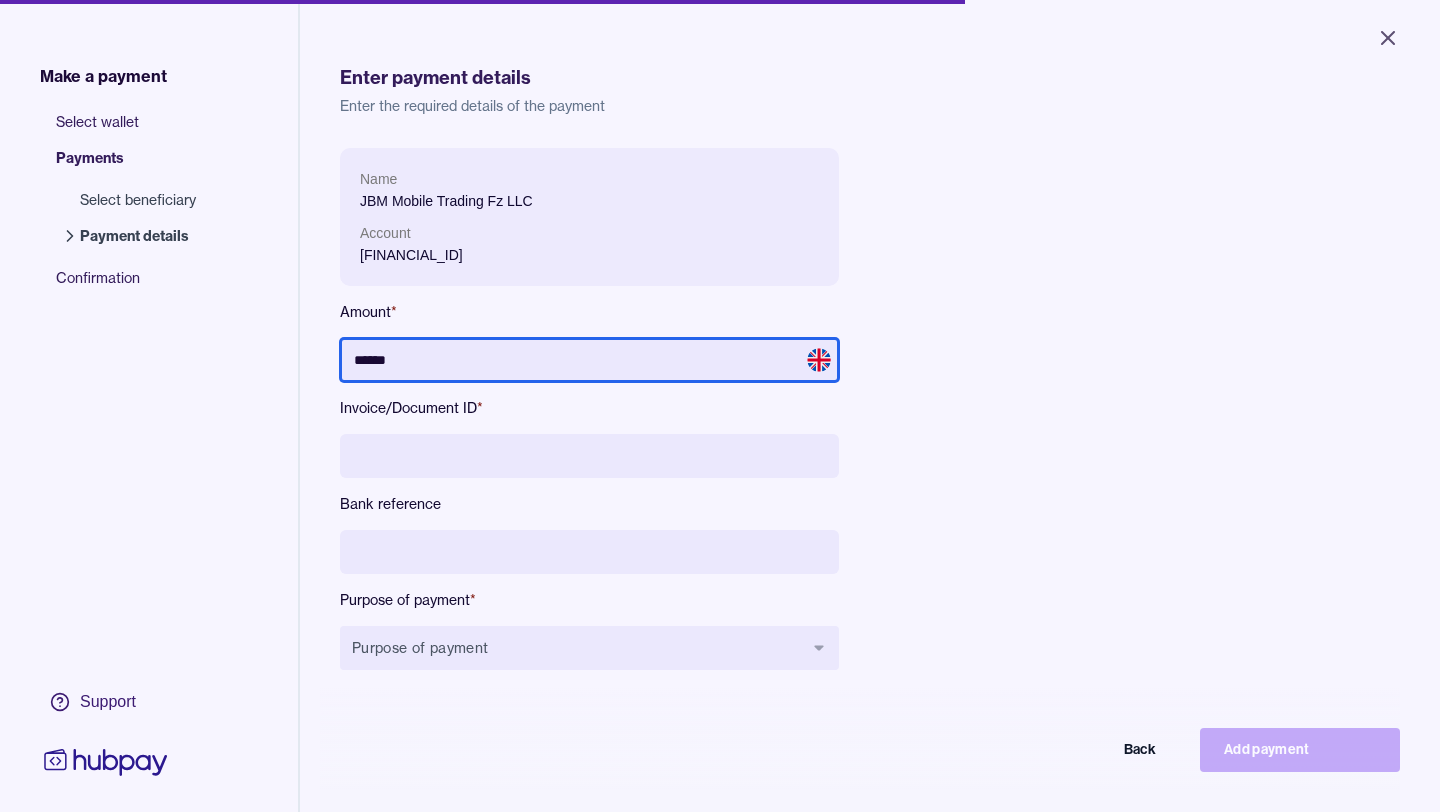 type on "******" 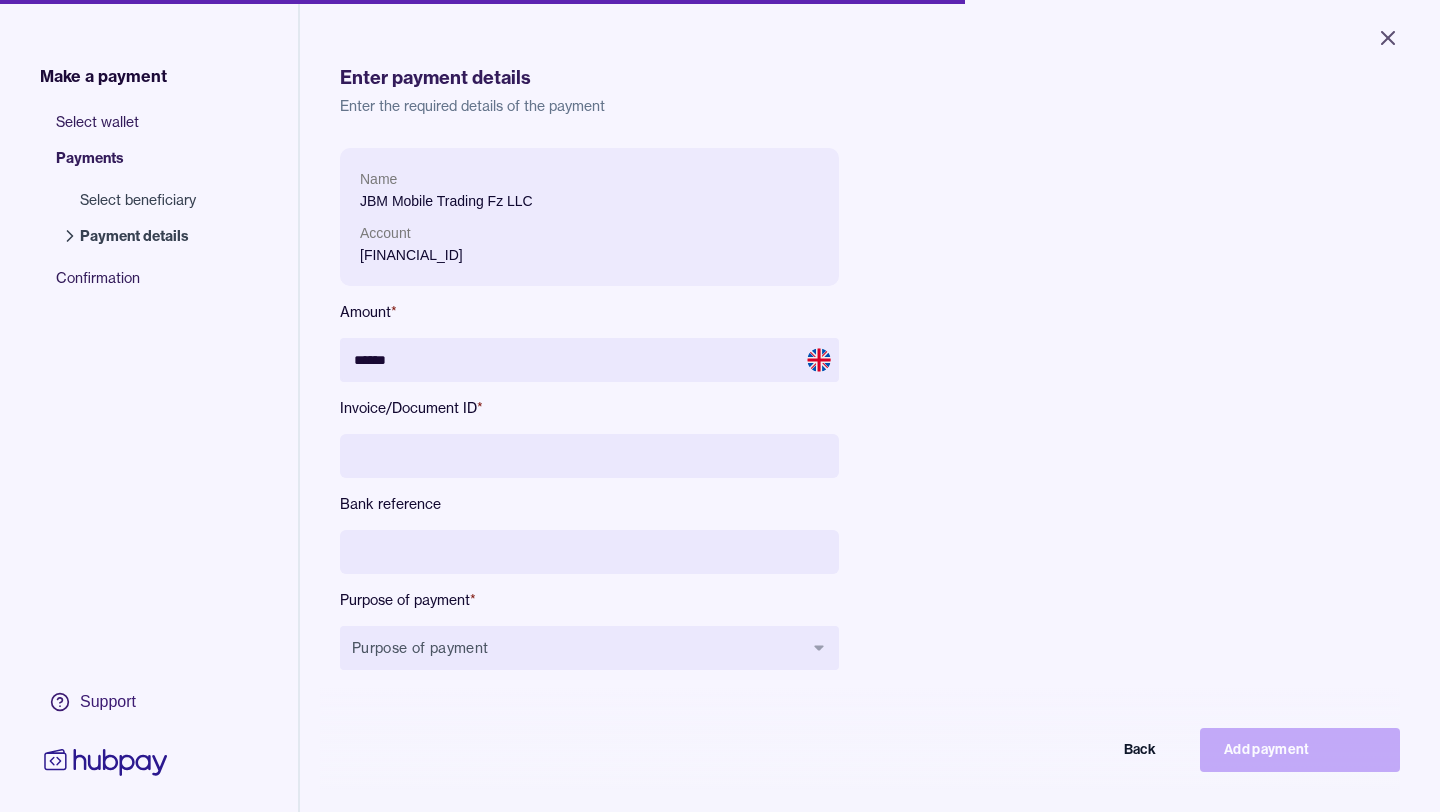 click at bounding box center (589, 456) 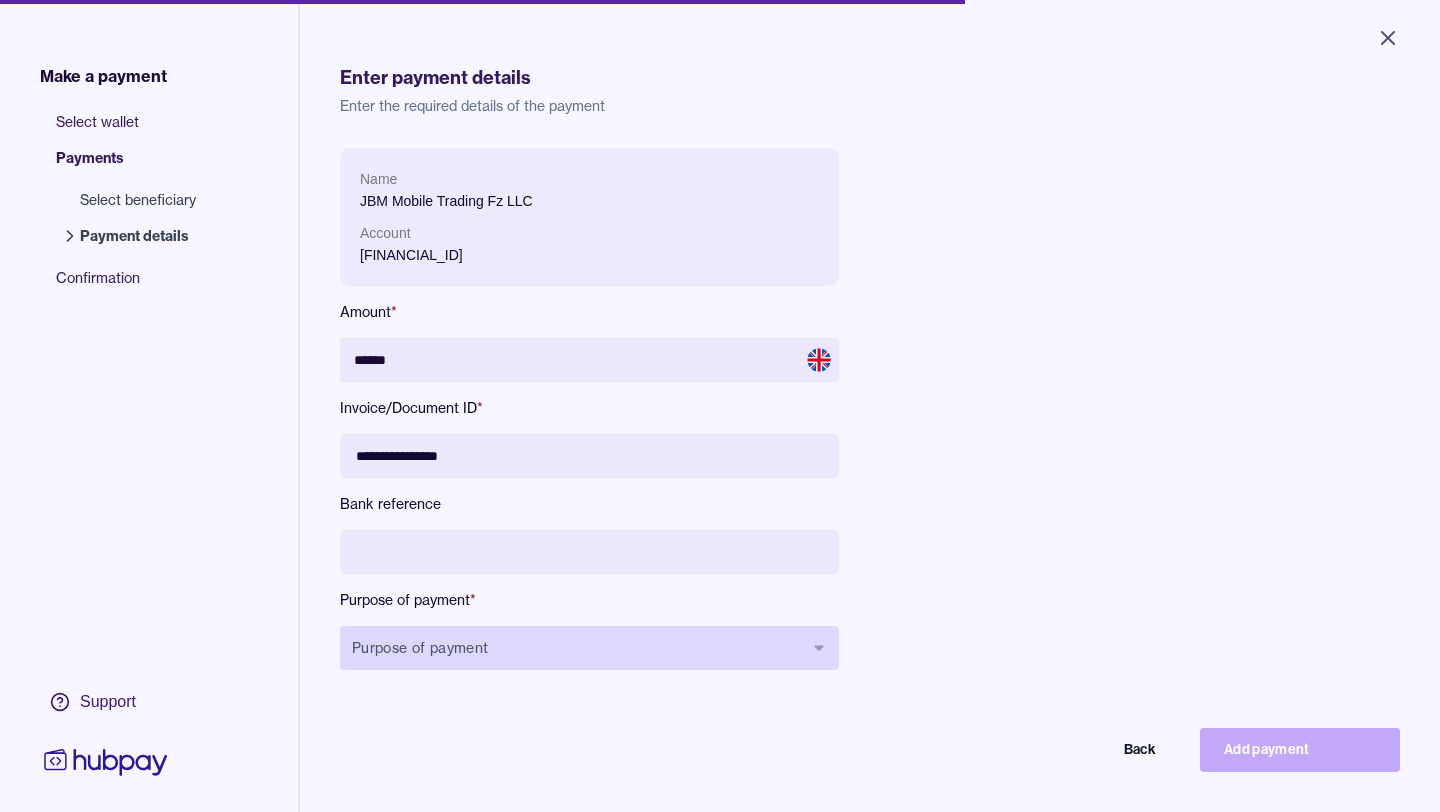 type on "**********" 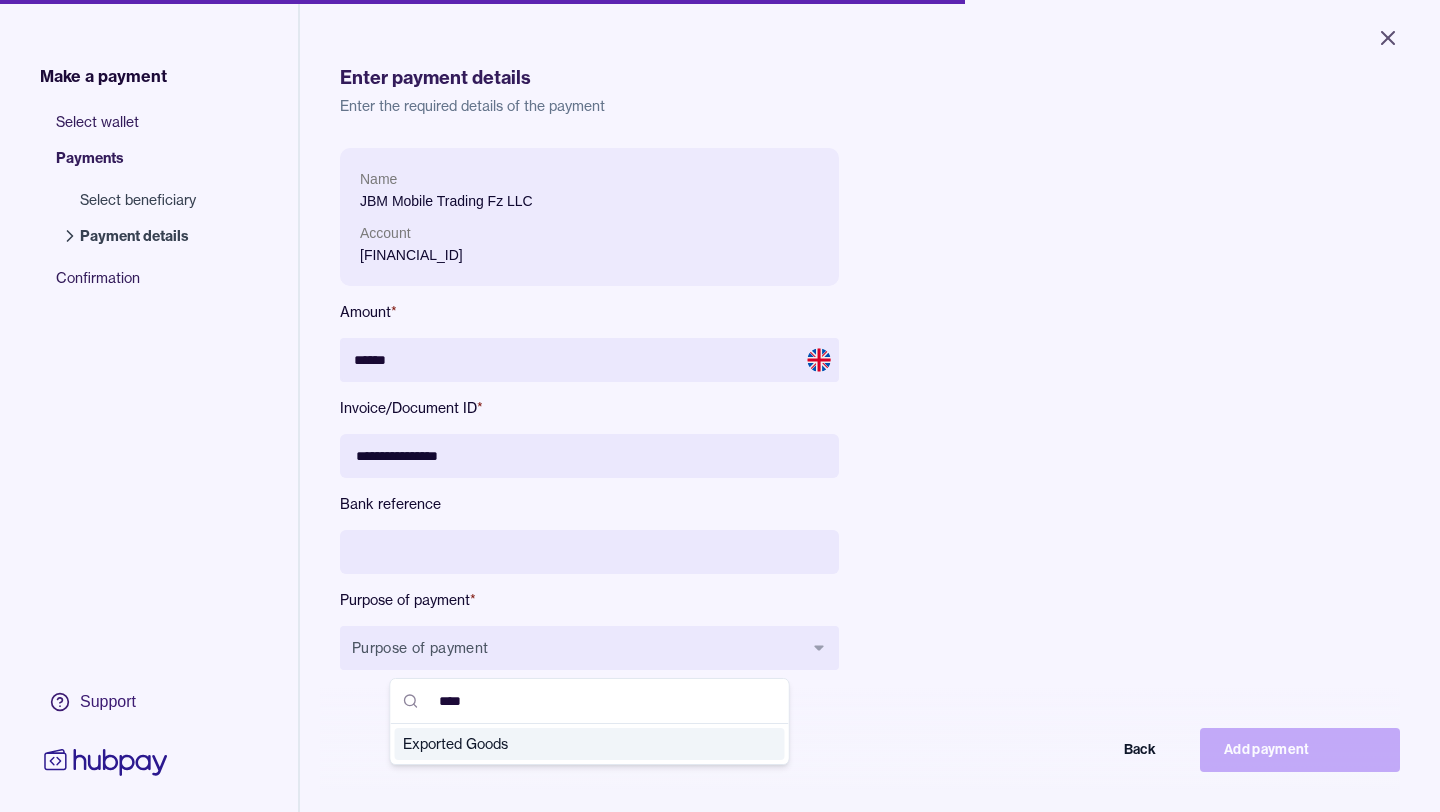 type on "****" 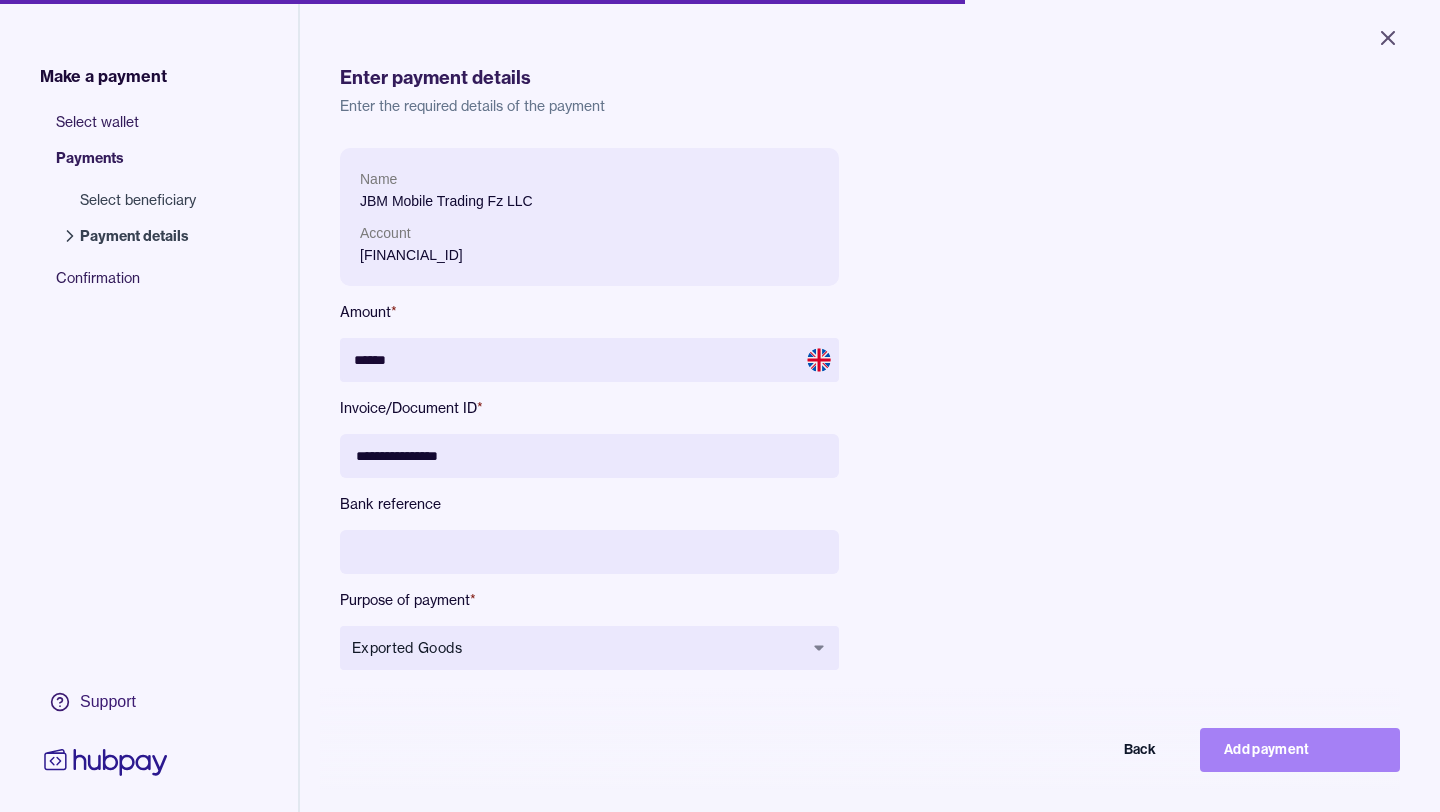 click on "Add payment" at bounding box center (1300, 750) 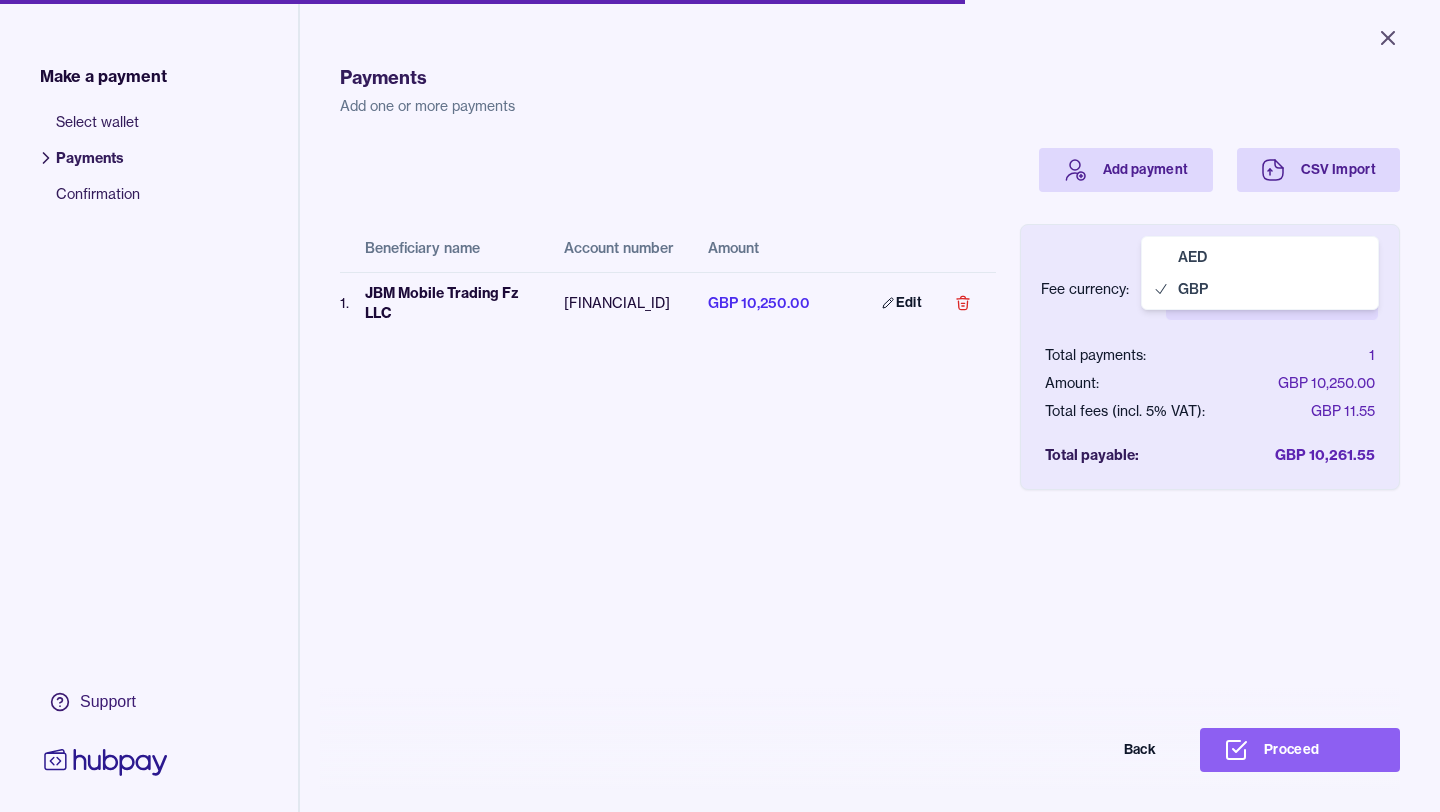click on "Close Make a payment Select wallet Payments Confirmation Support Payments Add one or more payments Add payment CSV Import Beneficiary name Account number Amount 1 . JBM Mobile Trading Fz LLC AE540860000009309095791 GBP 10,250.00 Edit Fee currency: British pound GBP *** *** Total payments: 1 Amount: GBP 10,250.00 Total fees (incl. 5% VAT): GBP 11.55 Total payable: GBP 10,261.55 Back Proceed Payment | Hubpay AED GBP" at bounding box center [720, 406] 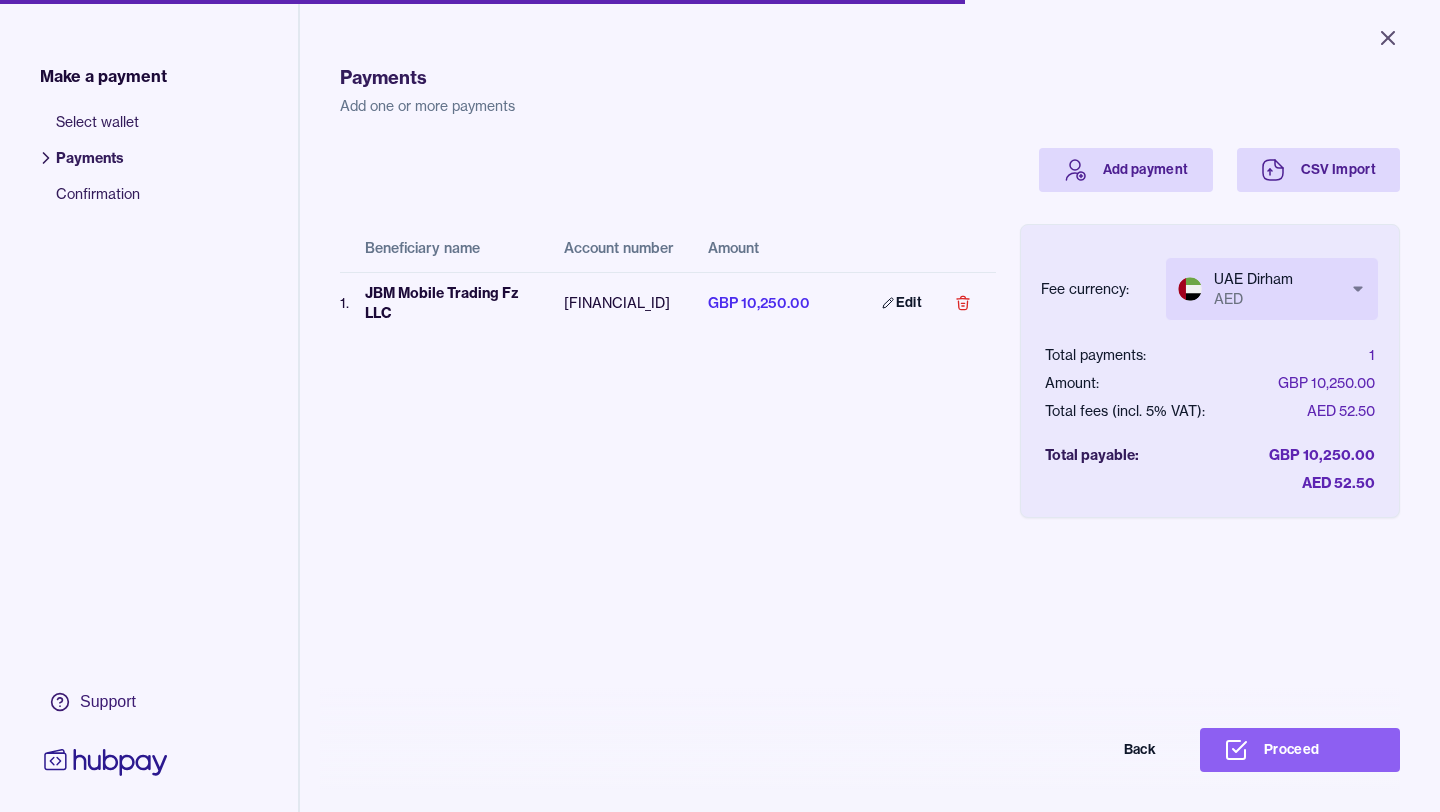 click on "Payments Add one or more payments Add payment CSV Import Beneficiary name Account number Amount 1 . JBM Mobile Trading Fz LLC [FINANCIAL_ID] GBP 10,250.00 Edit Fee currency: UAE Dirham AED *** *** Total payments: 1 Amount: GBP 10,250.00 Total fees (incl. 5% VAT): AED 52.50 Total payable: GBP 10,250.00 AED 52.50 Back Proceed" at bounding box center (870, 442) 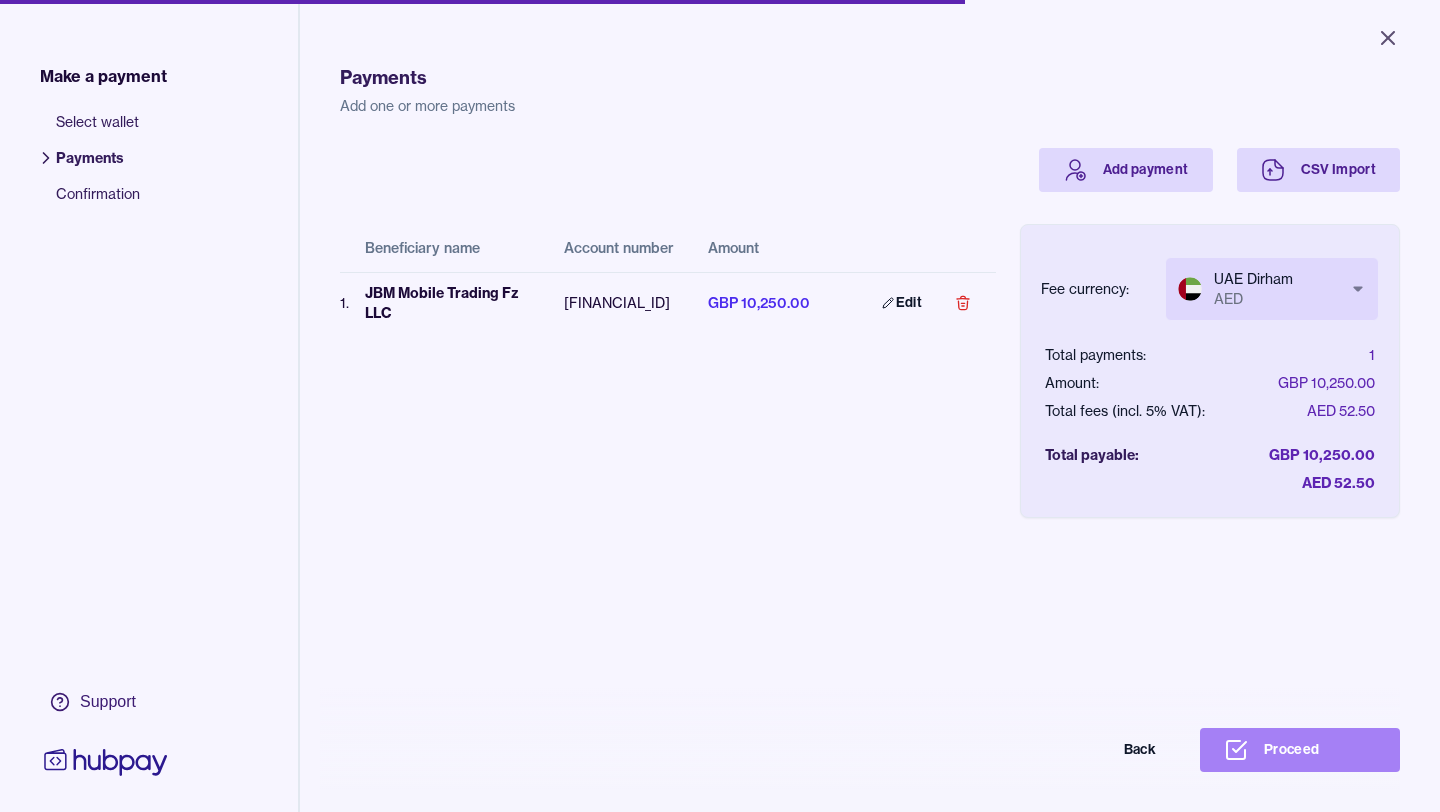 click on "Proceed" at bounding box center [1300, 750] 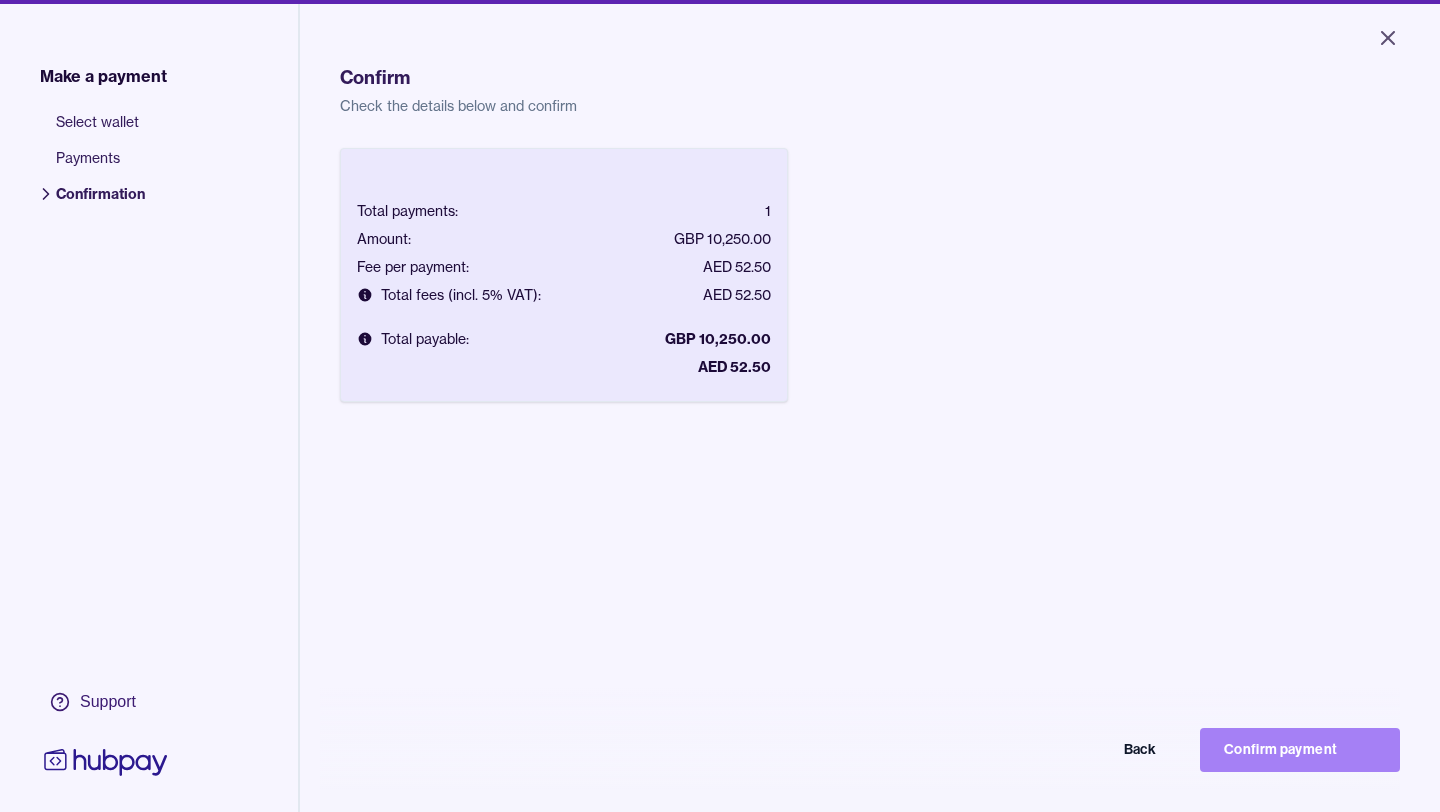 click on "Confirm payment" at bounding box center [1300, 750] 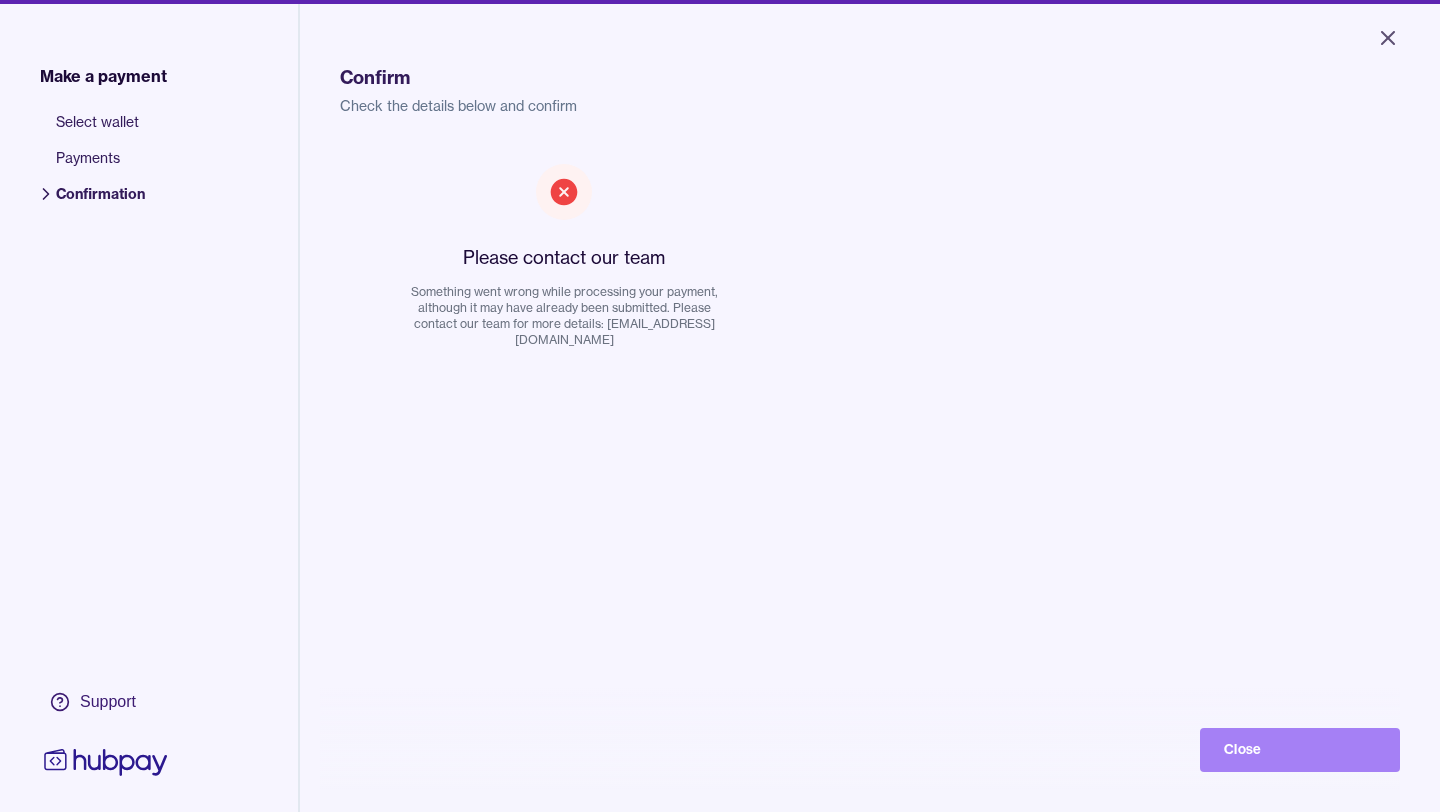 click on "Close" at bounding box center (1300, 750) 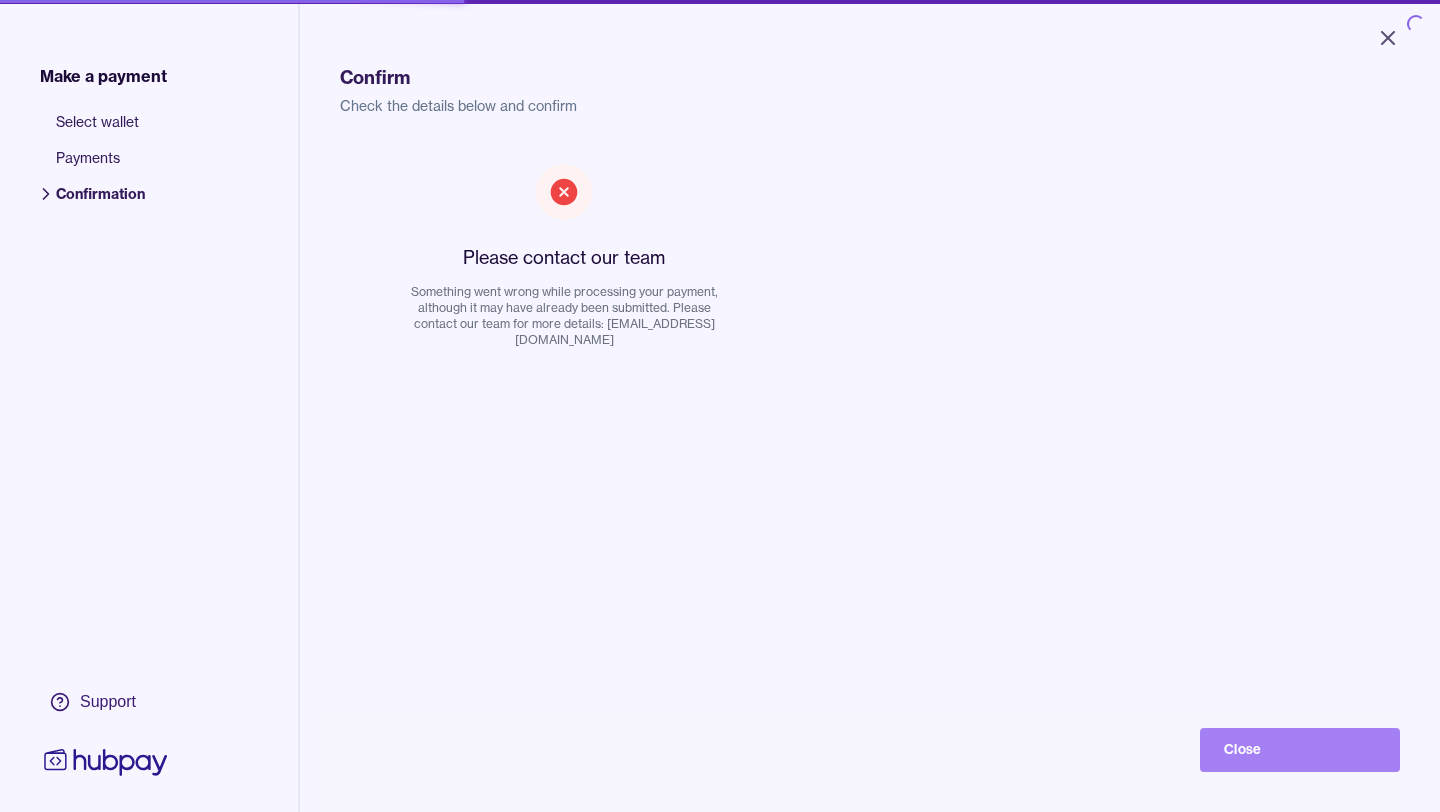 click on "Close" at bounding box center [1300, 750] 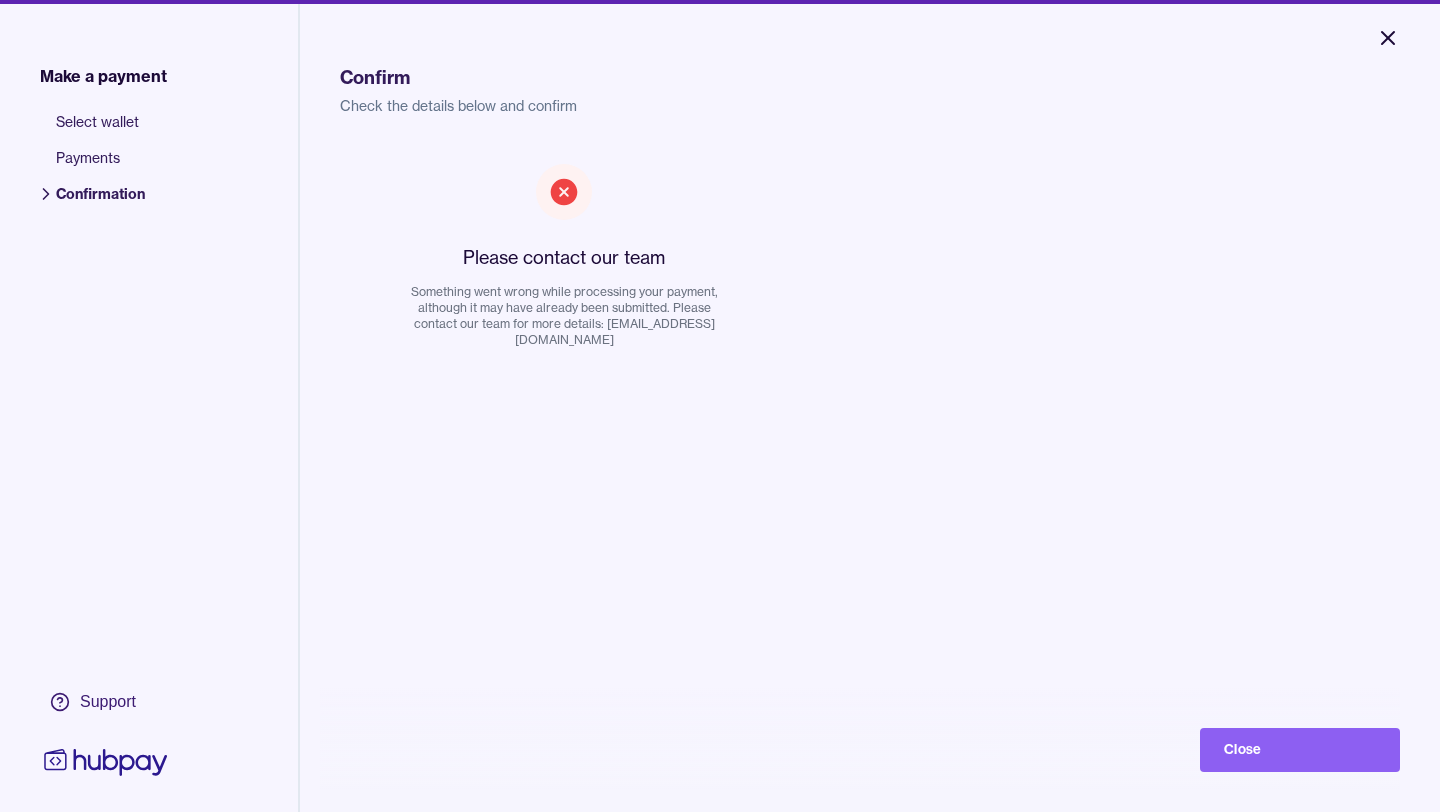 click 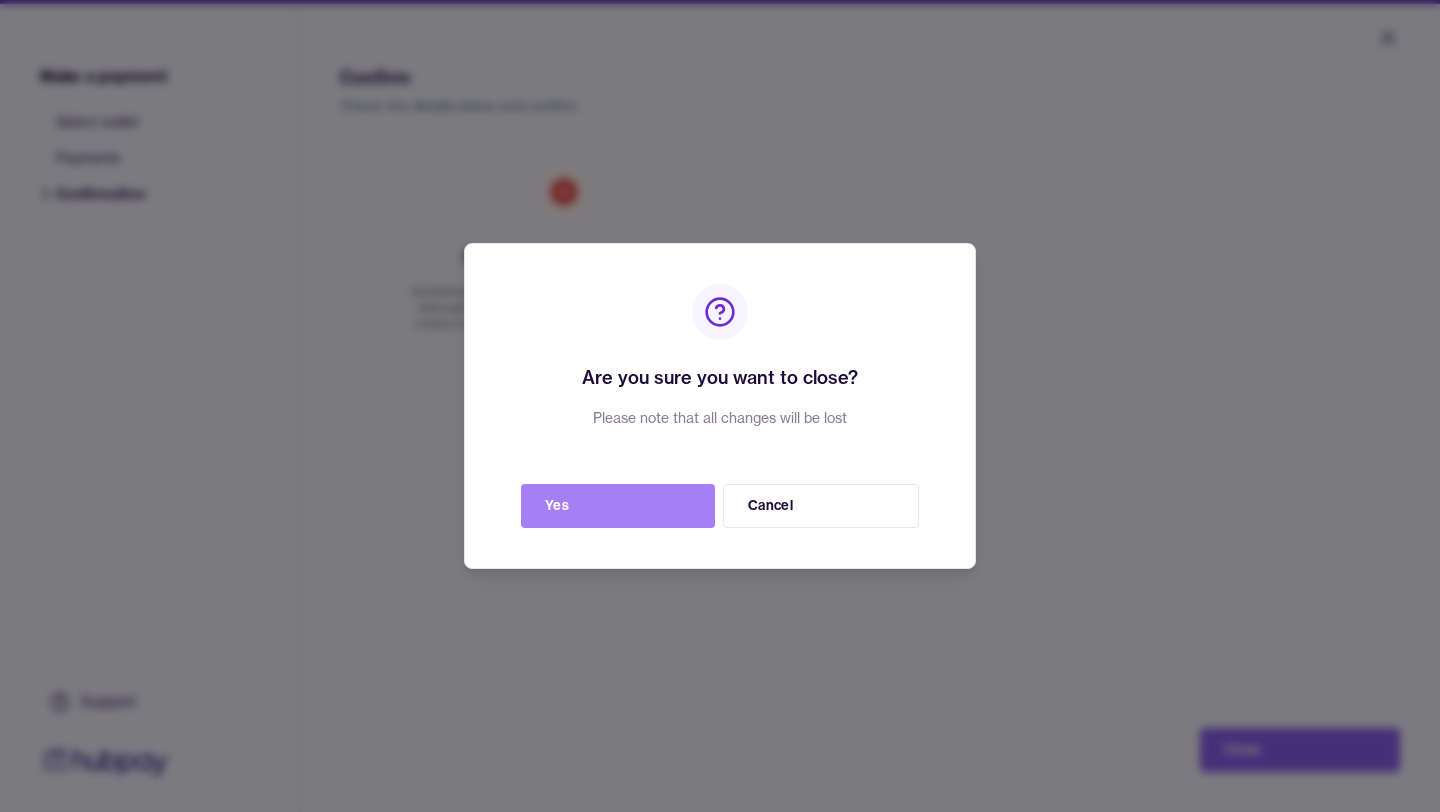 click on "Yes" at bounding box center [618, 506] 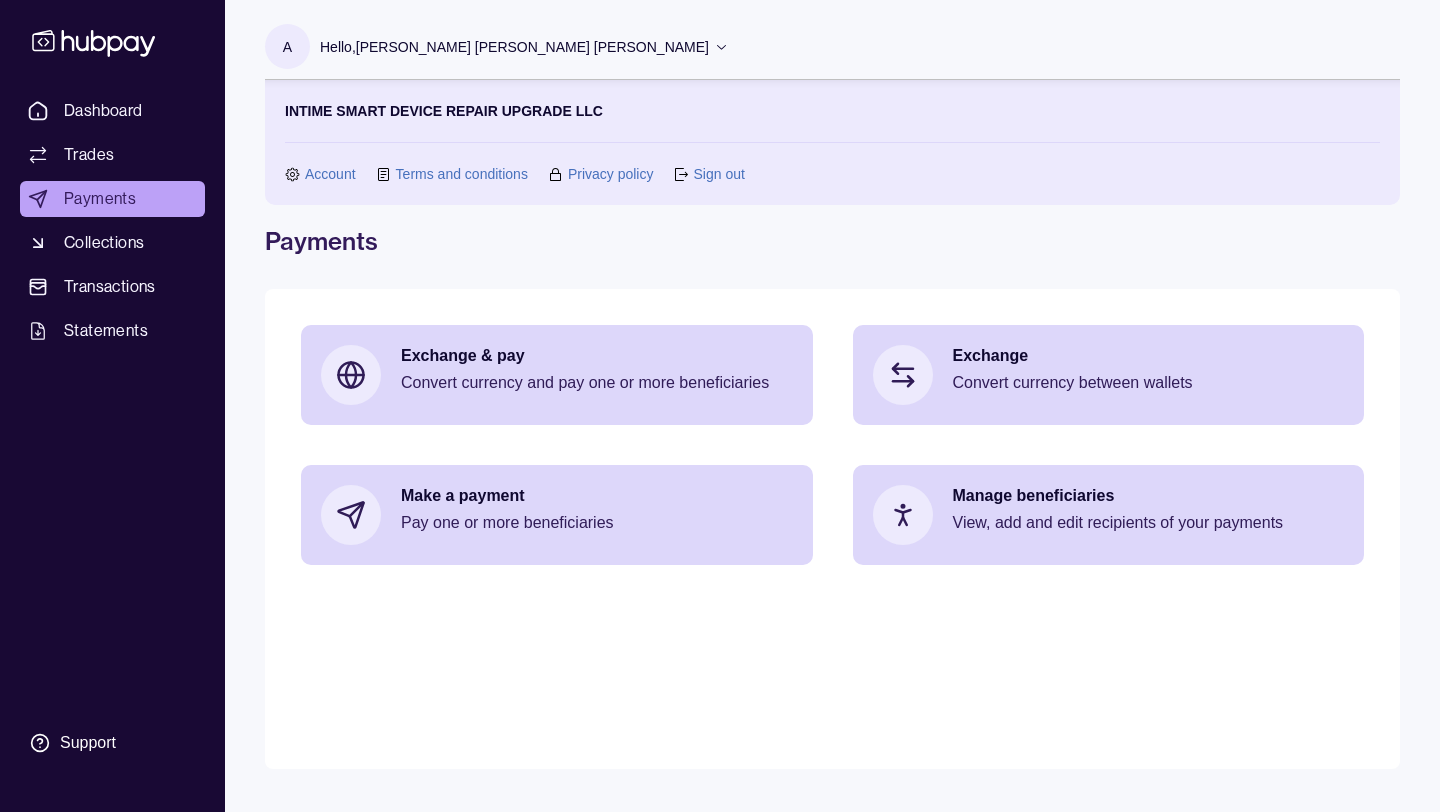 scroll, scrollTop: 0, scrollLeft: 0, axis: both 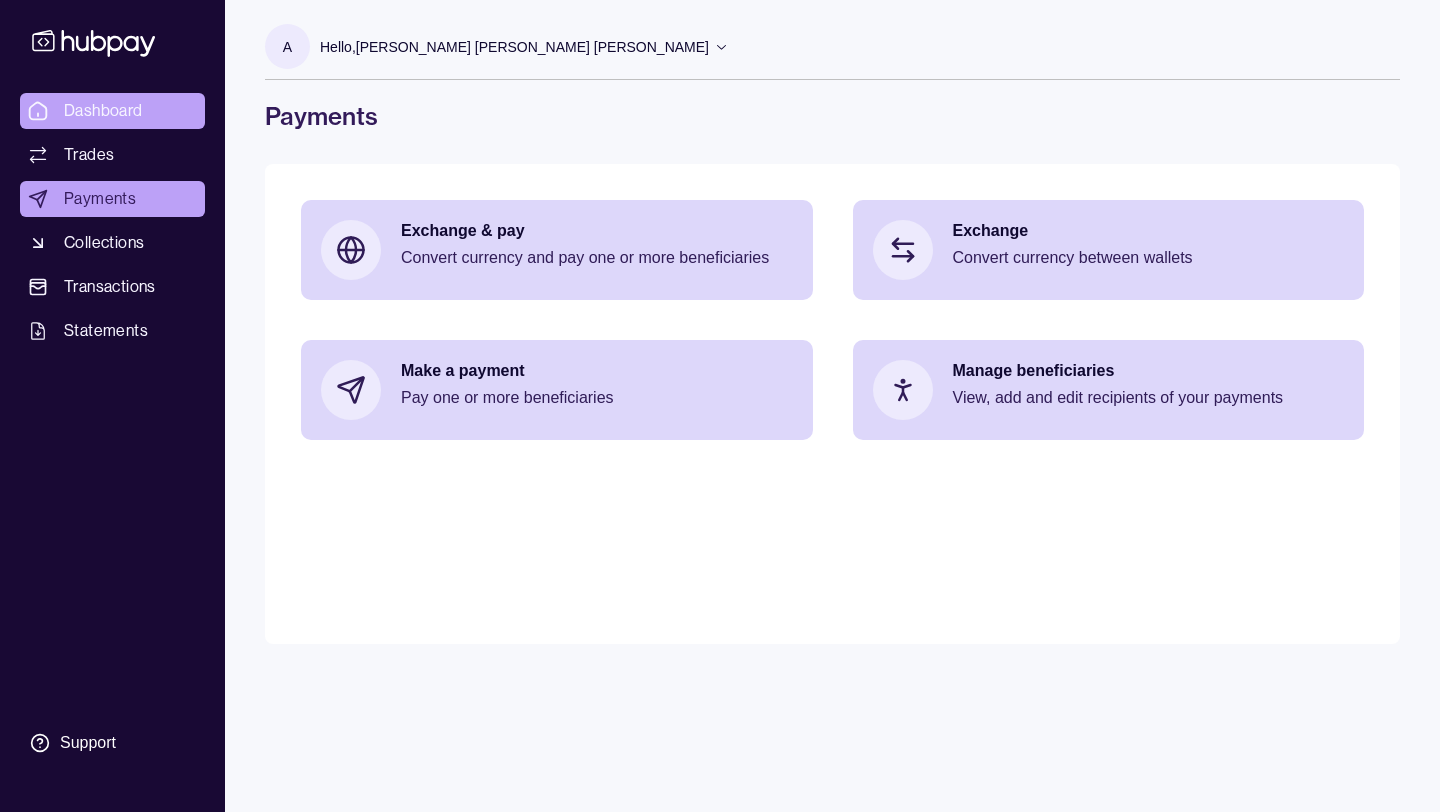 click on "Dashboard" at bounding box center (103, 111) 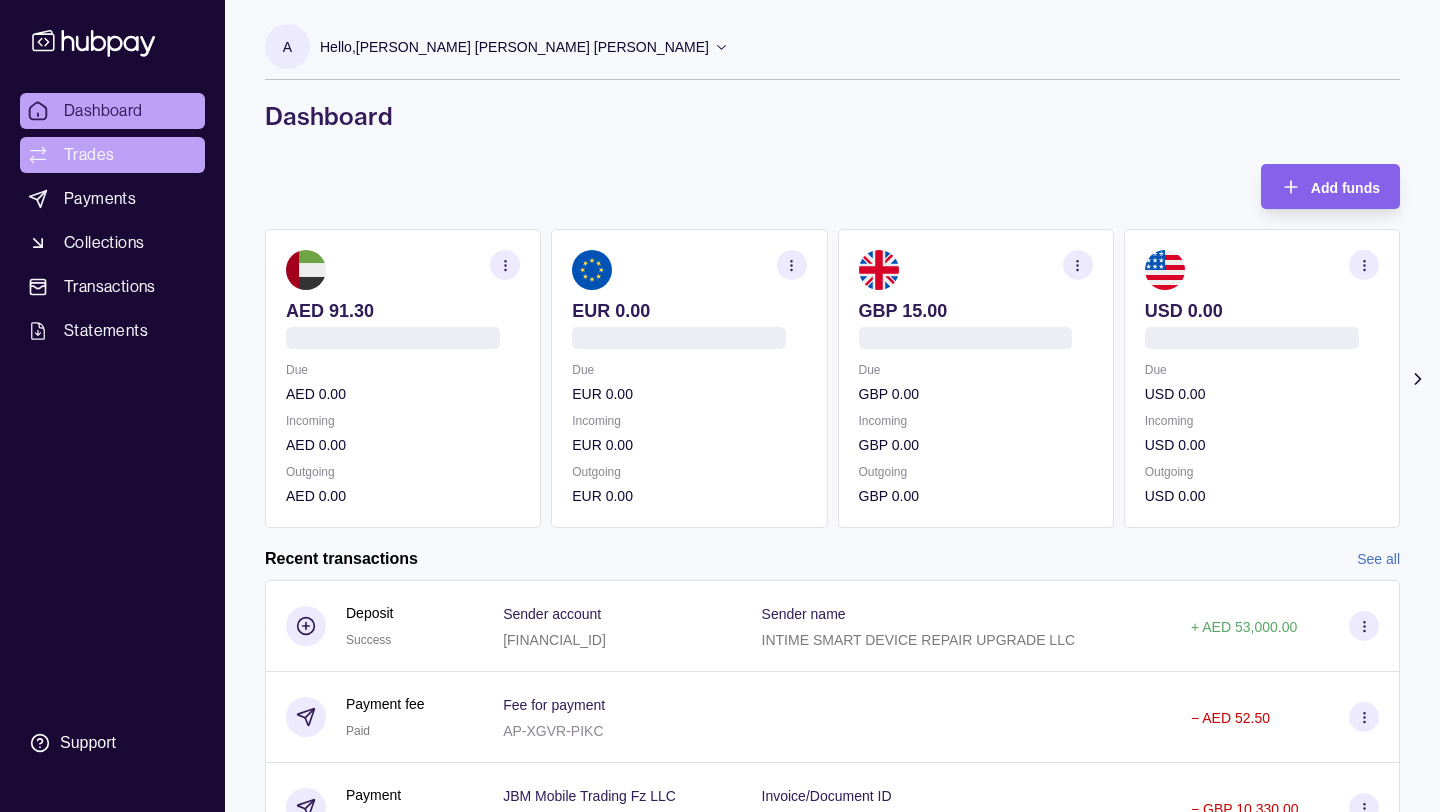 click on "Trades" at bounding box center (89, 155) 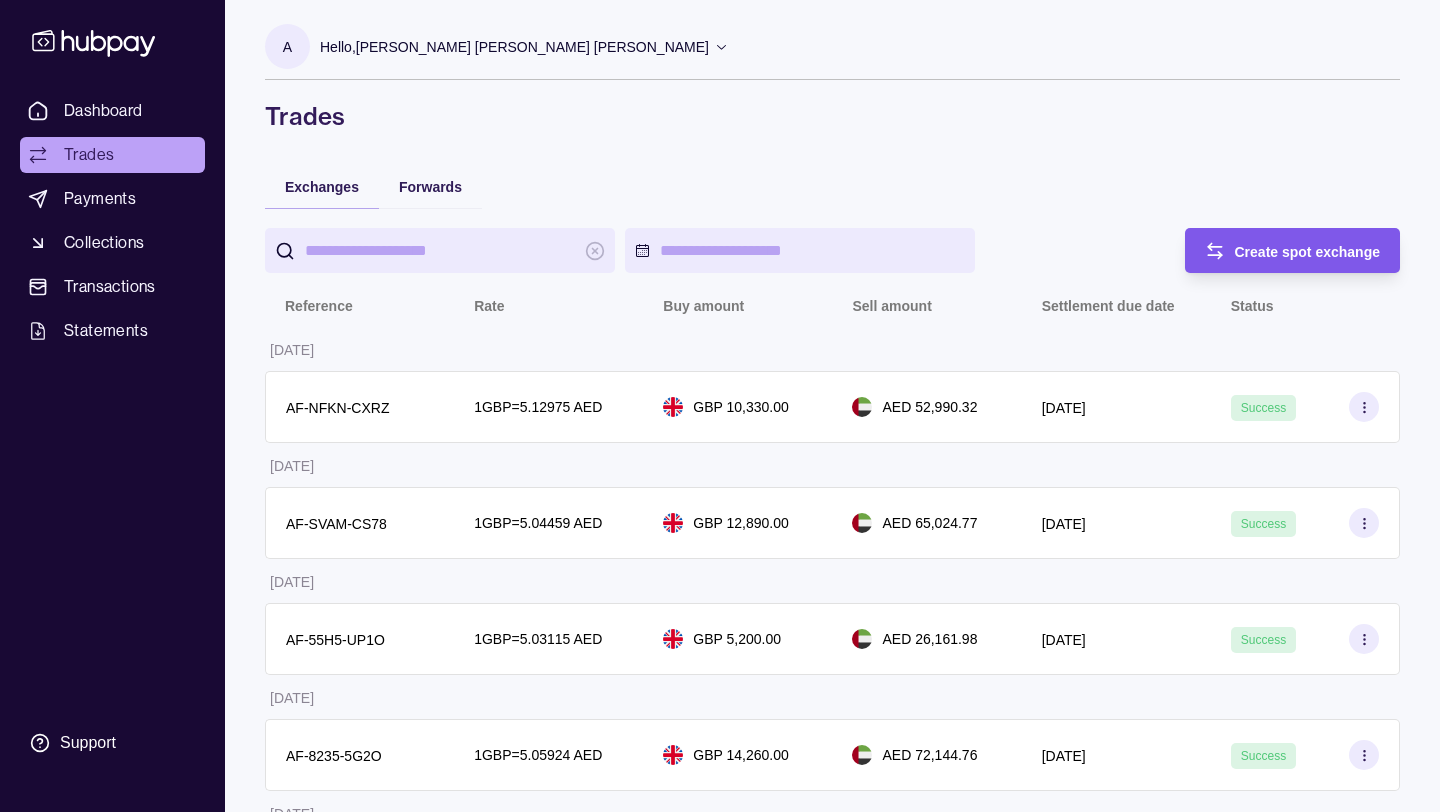 click on "Create spot exchange" at bounding box center (1308, 252) 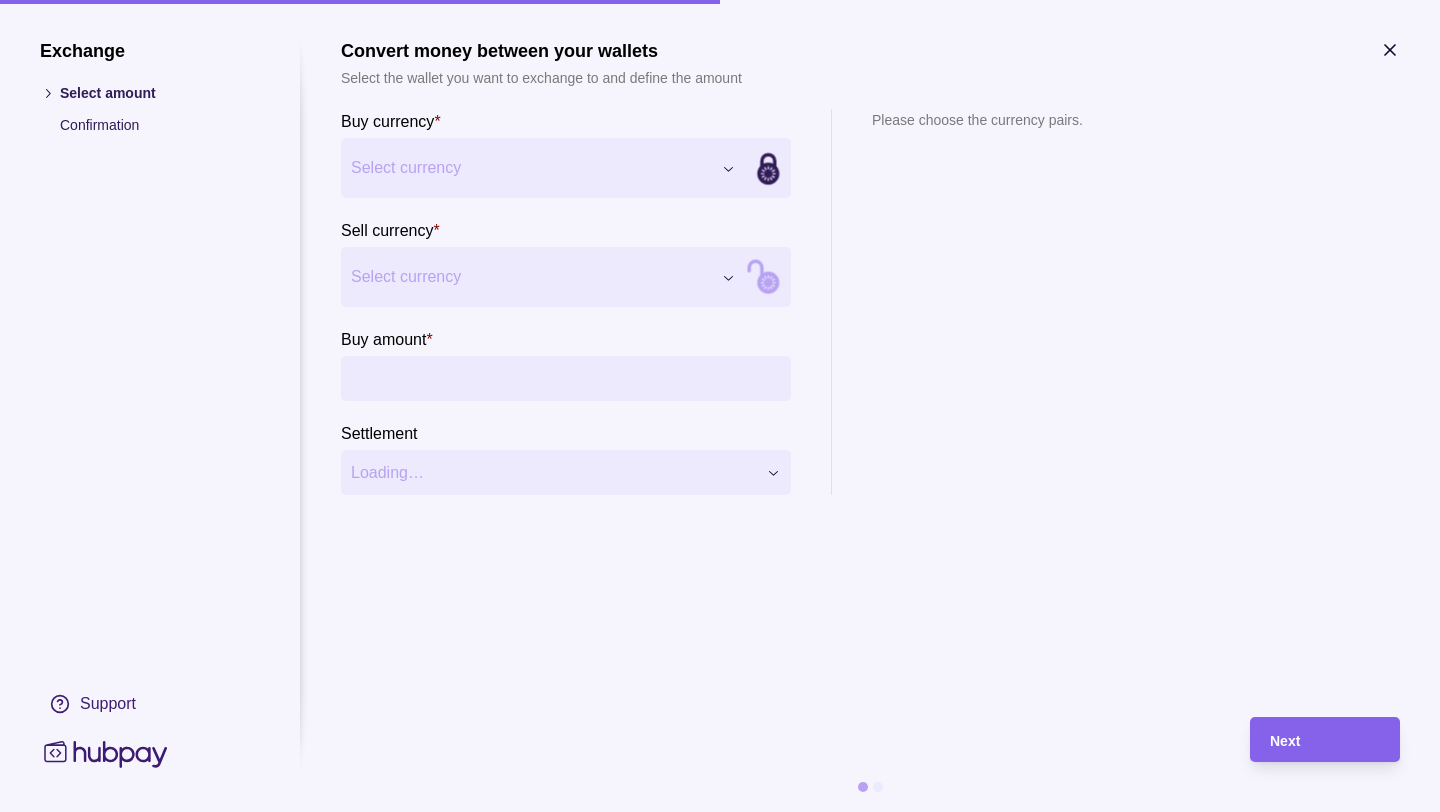 click on "Dashboard Trades Payments Collections Transactions Statements Support A Hello,  ANSHUMAN SAXENA MADAN MOHAN SAXENA INTIME SMART DEVICE REPAIR UPGRADE LLC Account Terms and conditions Privacy policy Sign out Trades Exchanges Forwards Create spot exchange Reference Rate Buy amount Sell amount Settlement due date Status 26 Jun 2025 AF-NFKN-CXRZ 1  GBP  =  5.12975   AED GBP 10,330.00 AED 52,990.32 27 Jun 2025 Success 04 Jun 2025 AF-SVAM-CS78 1  GBP  =  5.04459   AED GBP 12,890.00 AED 65,024.77 04 Jun 2025 Success 28 May 2025 AF-55H5-UP1O 1  GBP  =  5.03115   AED GBP 5,200.00 AED 26,161.98 28 May 2025 Success 27 May 2025 AF-8235-5G2O 1  GBP  =  5.05924   AED GBP 14,260.00 AED 72,144.76 28 May 2025 Success 20 May 2025 AF-BGCO-ACPG 1  GBP  =  4.98004   AED GBP 15,700.00 AED 78,186.63 21 May 2025 Success 16 May 2025 AF-OAWA-WMLA 1  GBP  =  4.96362   AED GBP 10,070.00 AED 49,983.65 19 May 2025 Success 30 Apr 2025 AF-ICTR-CFKE 1  GBP  =  4.99001   AED GBP 11,370.00 AED 56,736.41 01 May 2025 Success 23 Apr 2025 1  GBP" at bounding box center (720, 1159) 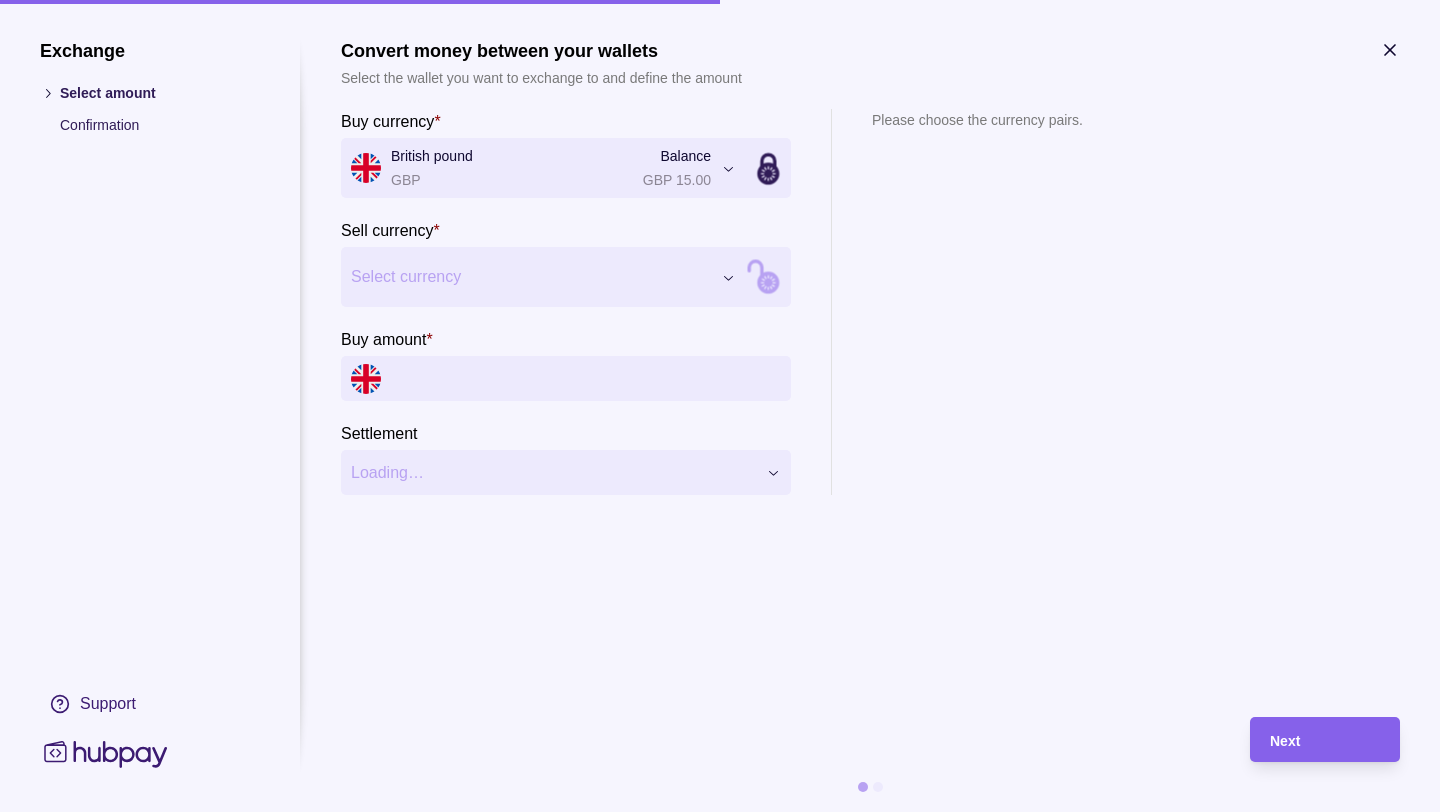 click on "Dashboard Trades Payments Collections Transactions Statements Support A Hello,  ANSHUMAN SAXENA MADAN MOHAN SAXENA INTIME SMART DEVICE REPAIR UPGRADE LLC Account Terms and conditions Privacy policy Sign out Trades Exchanges Forwards Create spot exchange Reference Rate Buy amount Sell amount Settlement due date Status 26 Jun 2025 AF-NFKN-CXRZ 1  GBP  =  5.12975   AED GBP 10,330.00 AED 52,990.32 27 Jun 2025 Success 04 Jun 2025 AF-SVAM-CS78 1  GBP  =  5.04459   AED GBP 12,890.00 AED 65,024.77 04 Jun 2025 Success 28 May 2025 AF-55H5-UP1O 1  GBP  =  5.03115   AED GBP 5,200.00 AED 26,161.98 28 May 2025 Success 27 May 2025 AF-8235-5G2O 1  GBP  =  5.05924   AED GBP 14,260.00 AED 72,144.76 28 May 2025 Success 20 May 2025 AF-BGCO-ACPG 1  GBP  =  4.98004   AED GBP 15,700.00 AED 78,186.63 21 May 2025 Success 16 May 2025 AF-OAWA-WMLA 1  GBP  =  4.96362   AED GBP 10,070.00 AED 49,983.65 19 May 2025 Success 30 Apr 2025 AF-ICTR-CFKE 1  GBP  =  4.99001   AED GBP 11,370.00 AED 56,736.41 01 May 2025 Success 23 Apr 2025 1  GBP" at bounding box center [720, 1159] 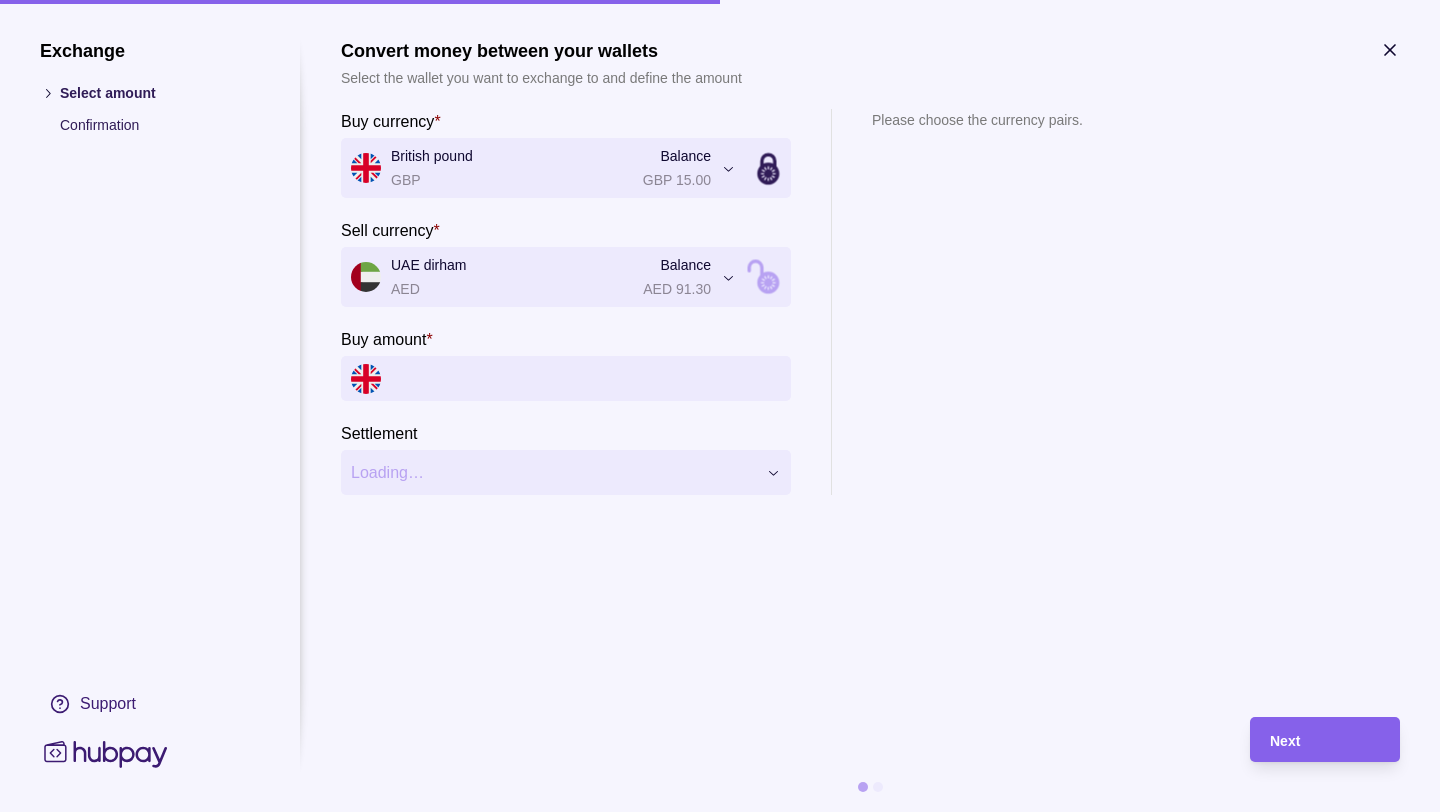 click on "Buy amount  *" at bounding box center [586, 378] 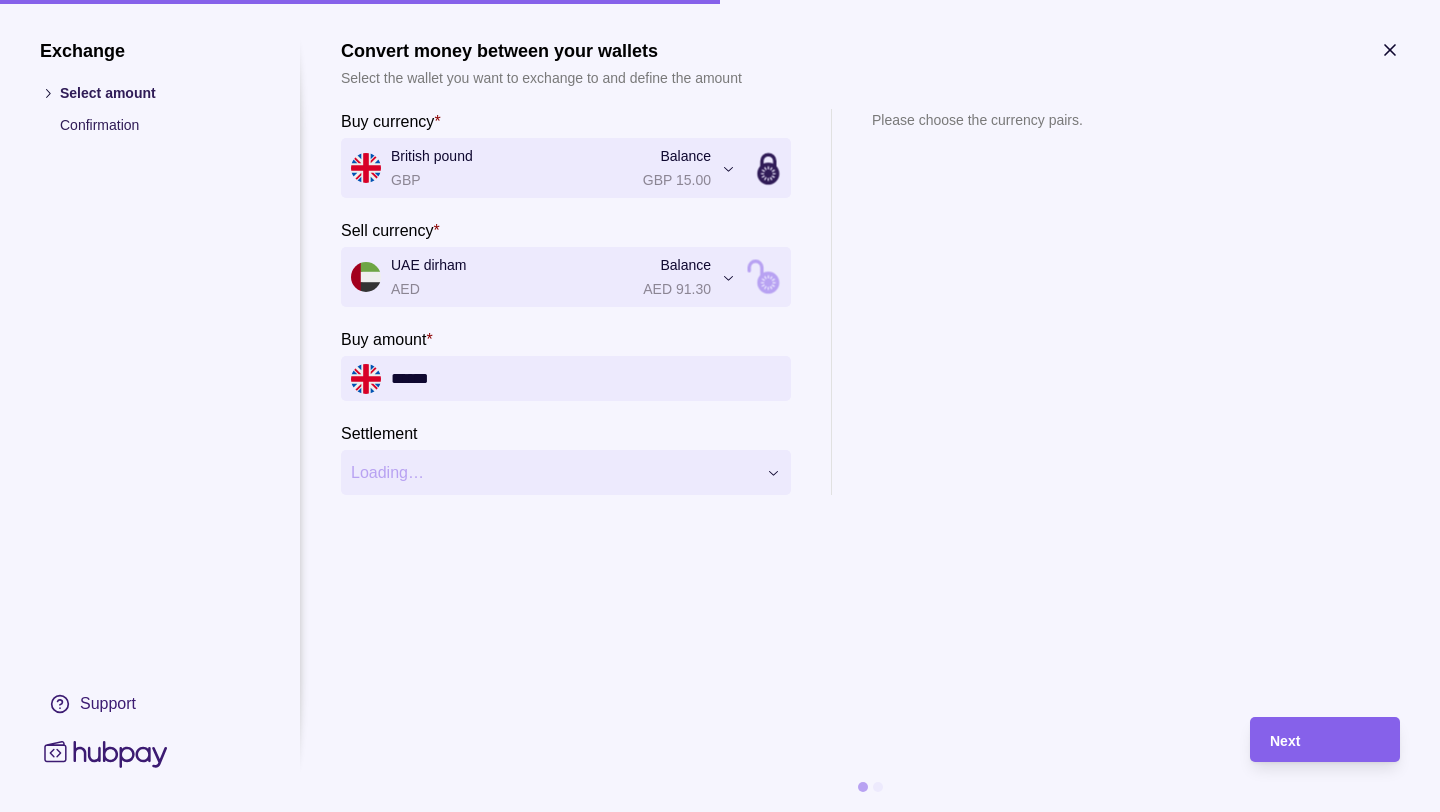 type on "******" 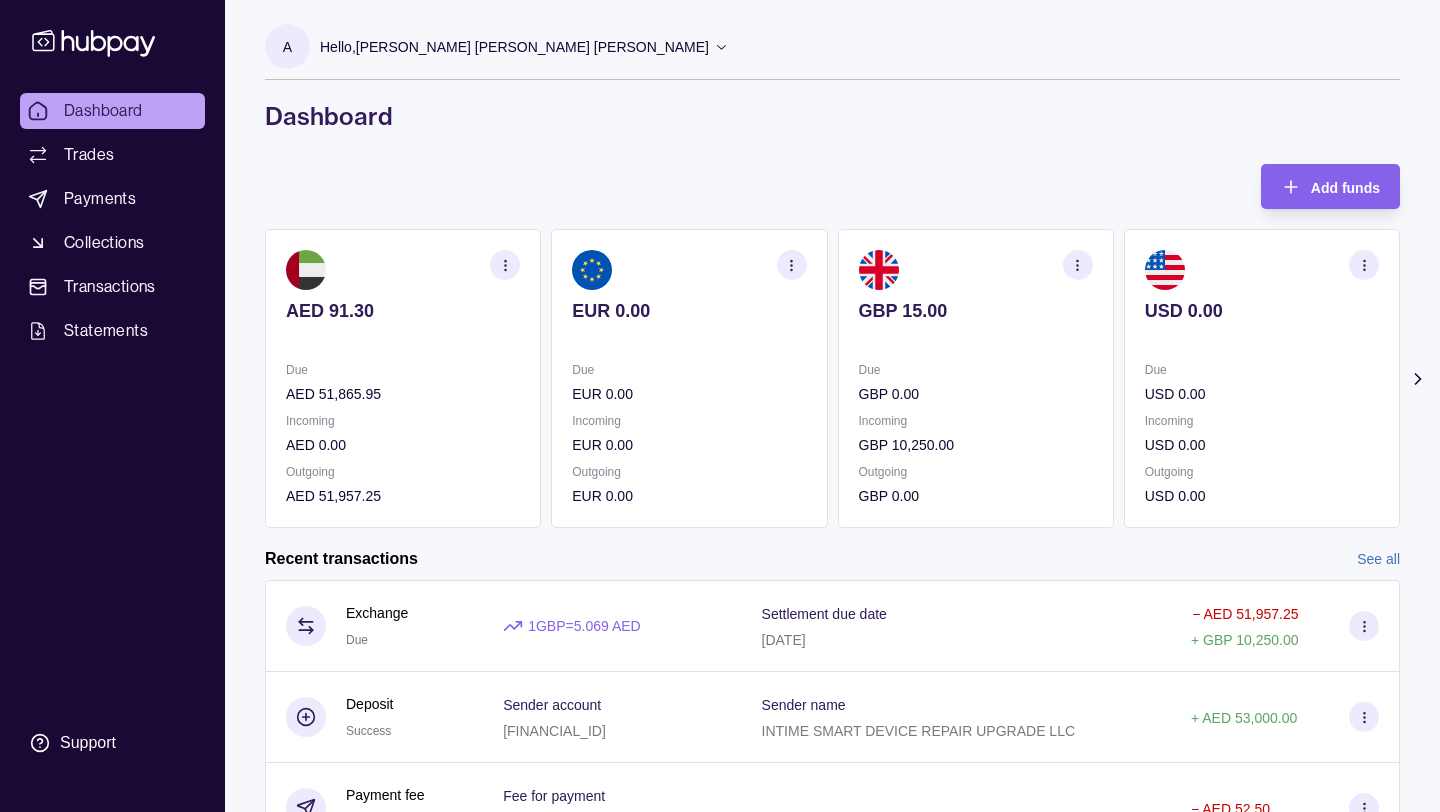scroll, scrollTop: 0, scrollLeft: 0, axis: both 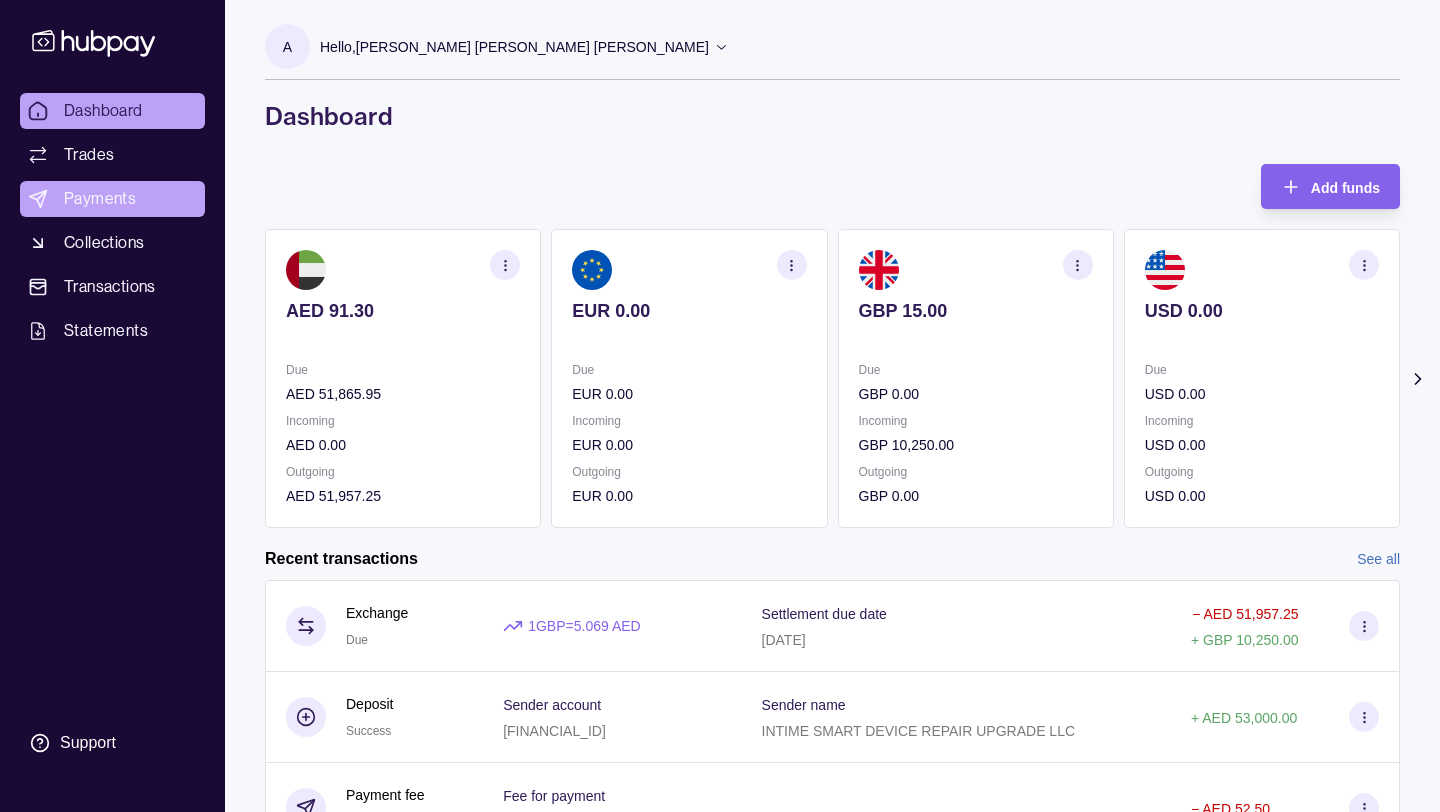 click on "Payments" at bounding box center [100, 199] 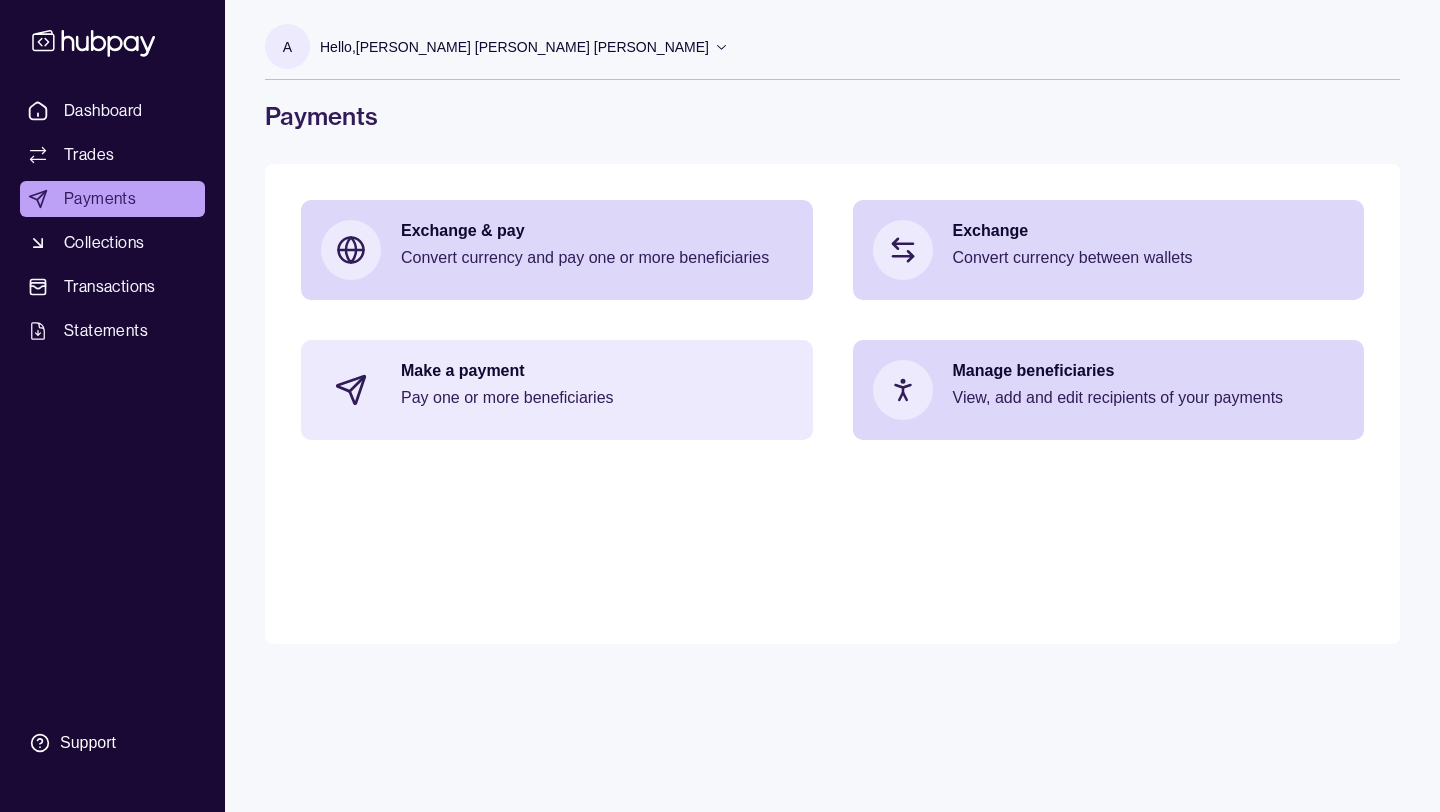 click on "Make a payment" at bounding box center [597, 371] 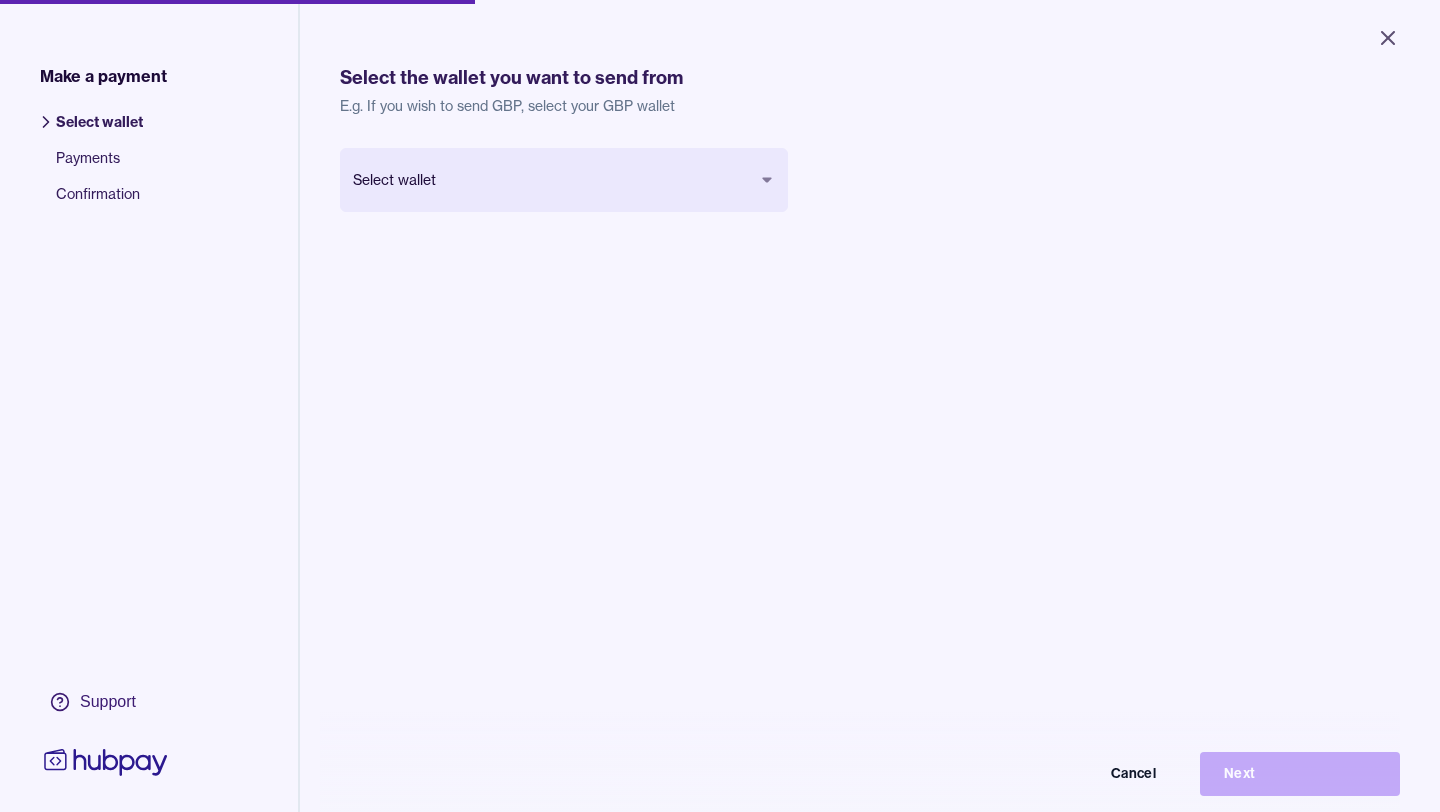 click on "Close Make a payment Select wallet Payments Confirmation Support Select the wallet you want to send from E.g. If you wish to send GBP, select your GBP wallet Select wallet Cancel Next Make a payment | Hubpay" at bounding box center (720, 406) 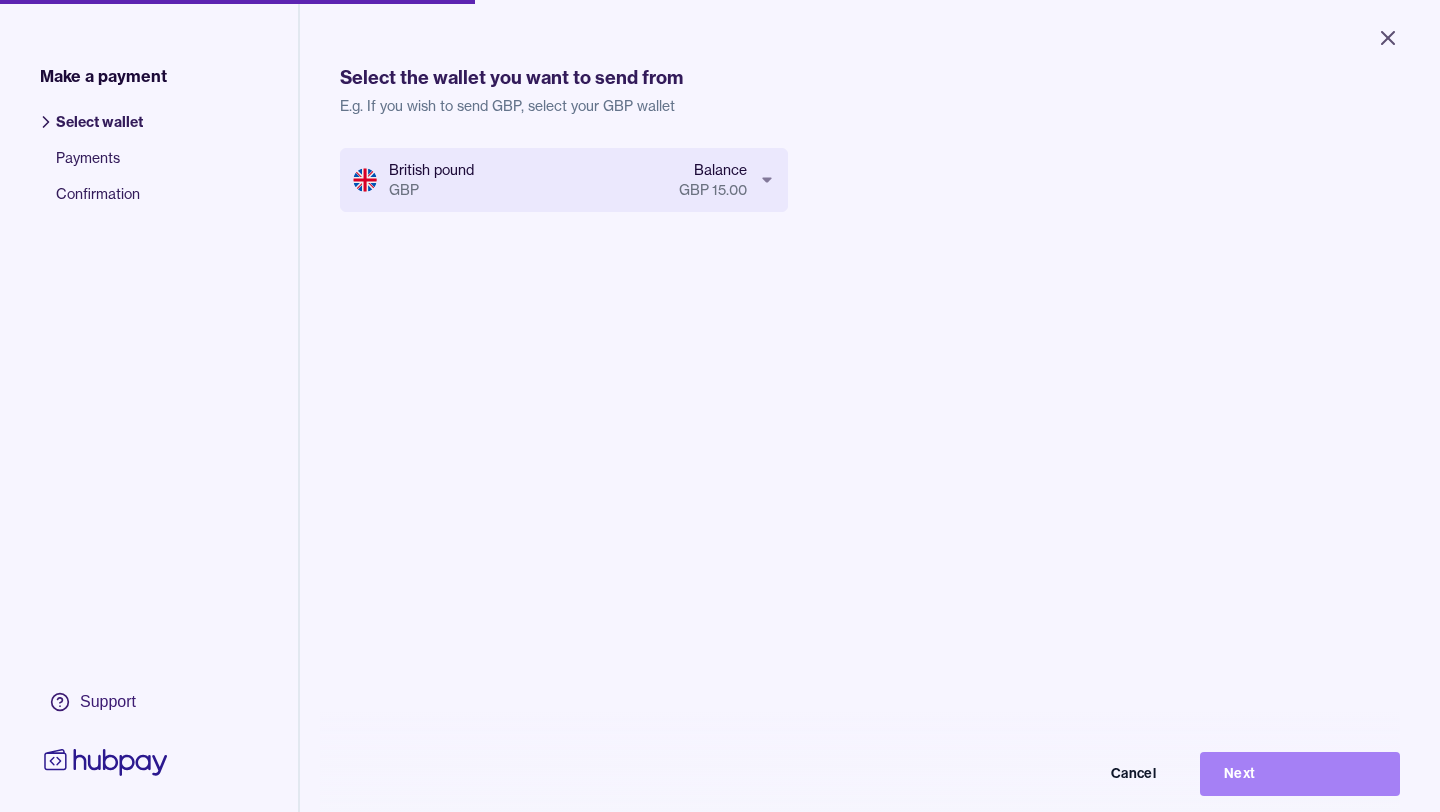 click on "Next" at bounding box center (1300, 774) 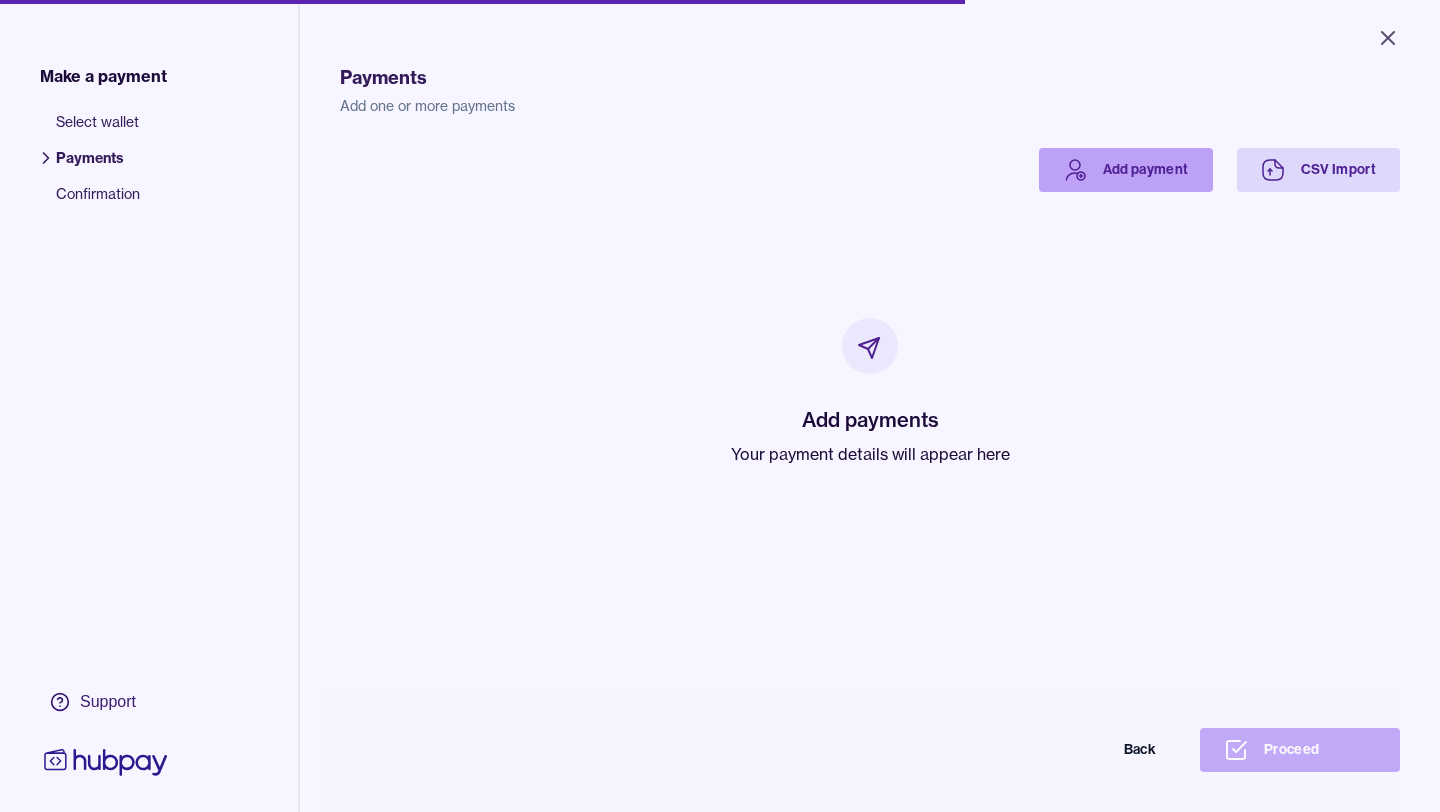 click on "Add payment" at bounding box center [1126, 170] 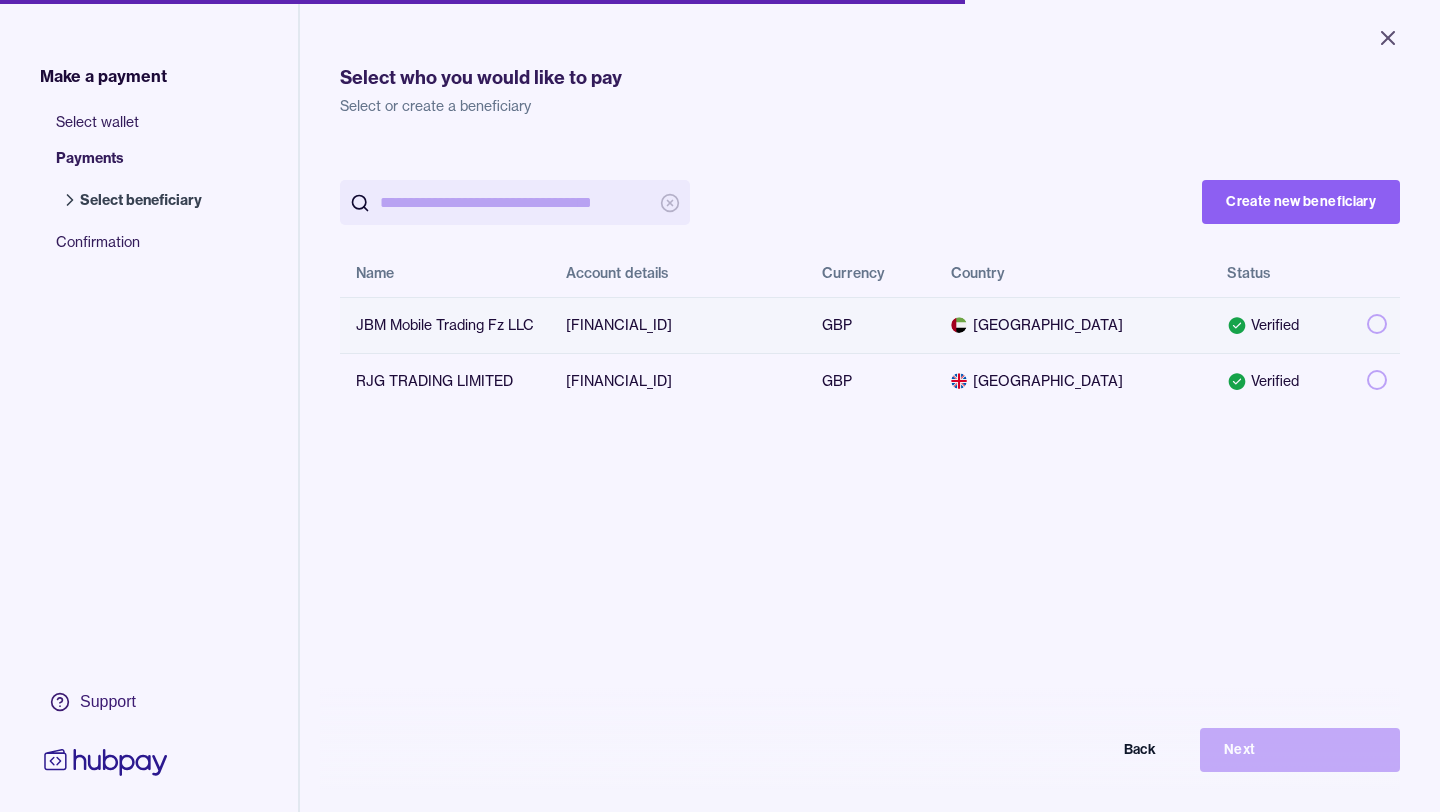 click at bounding box center (1377, 324) 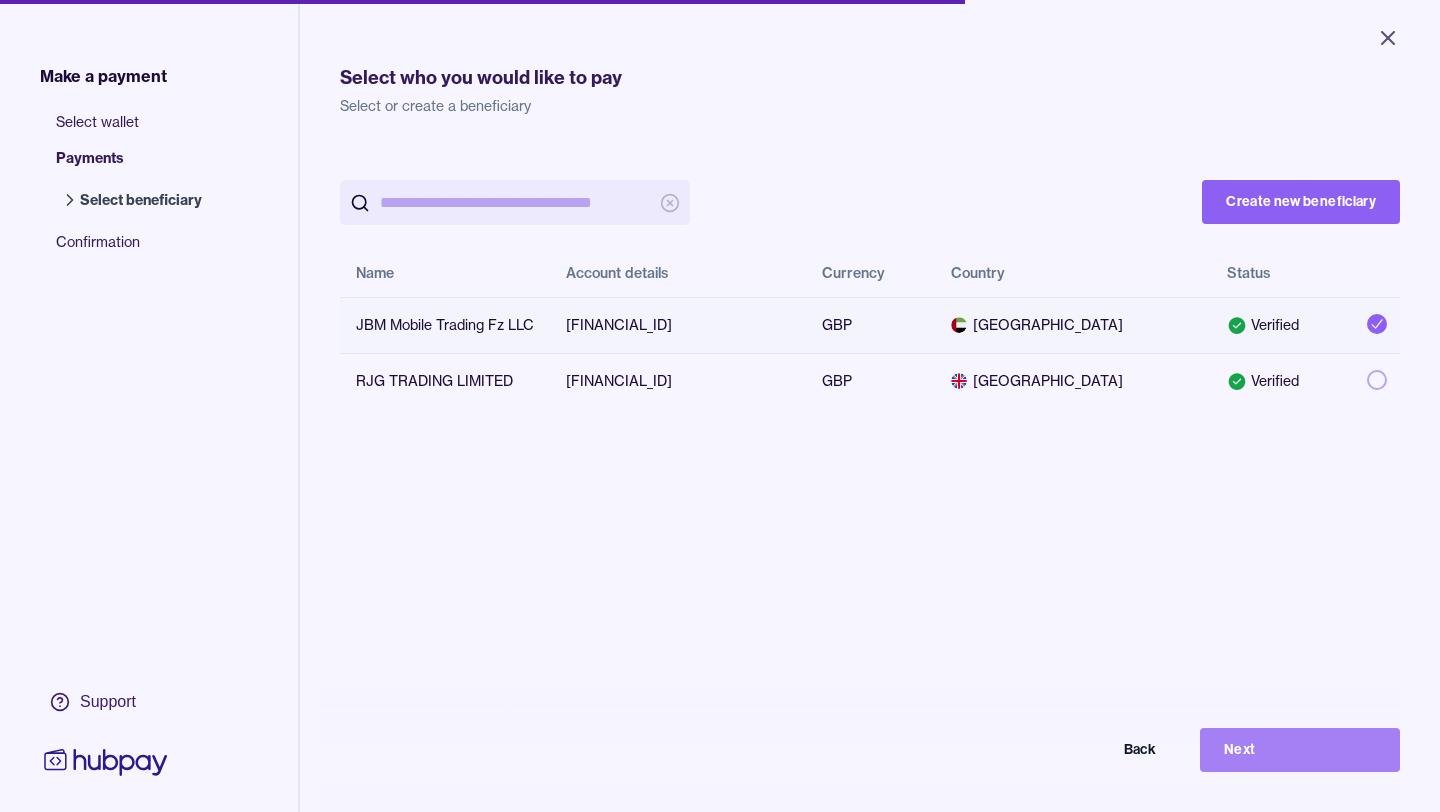 click on "Next" at bounding box center [1300, 750] 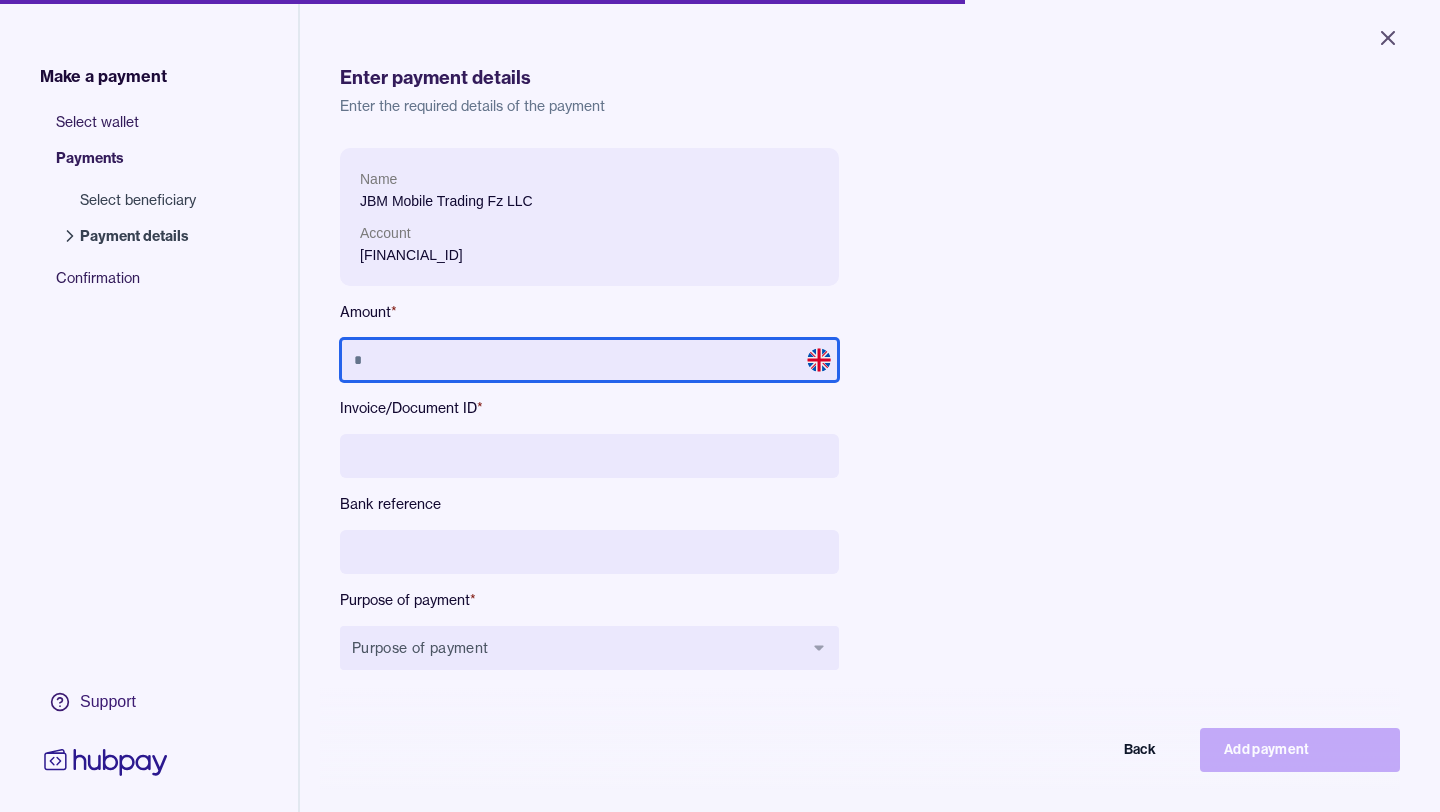 click at bounding box center [589, 360] 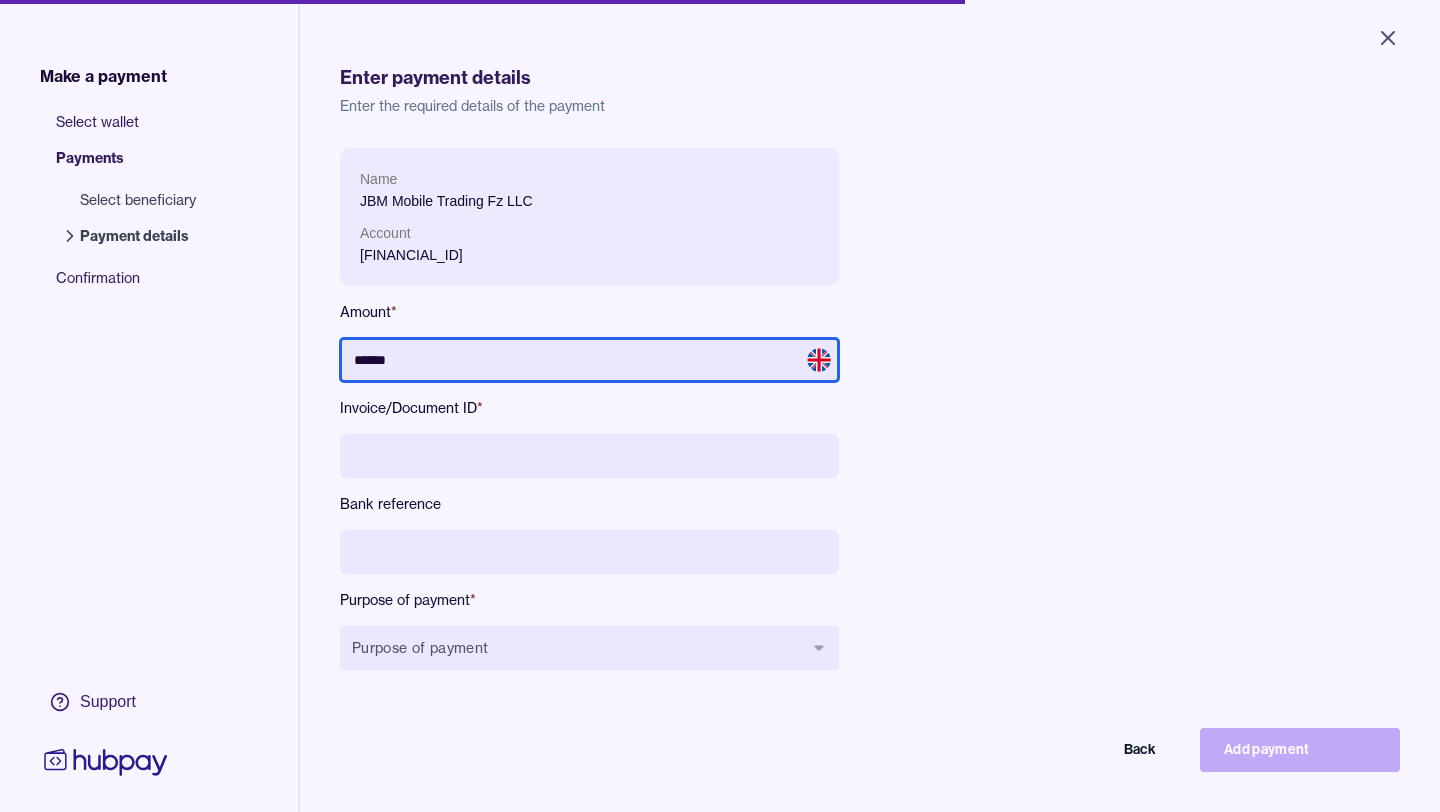 type on "******" 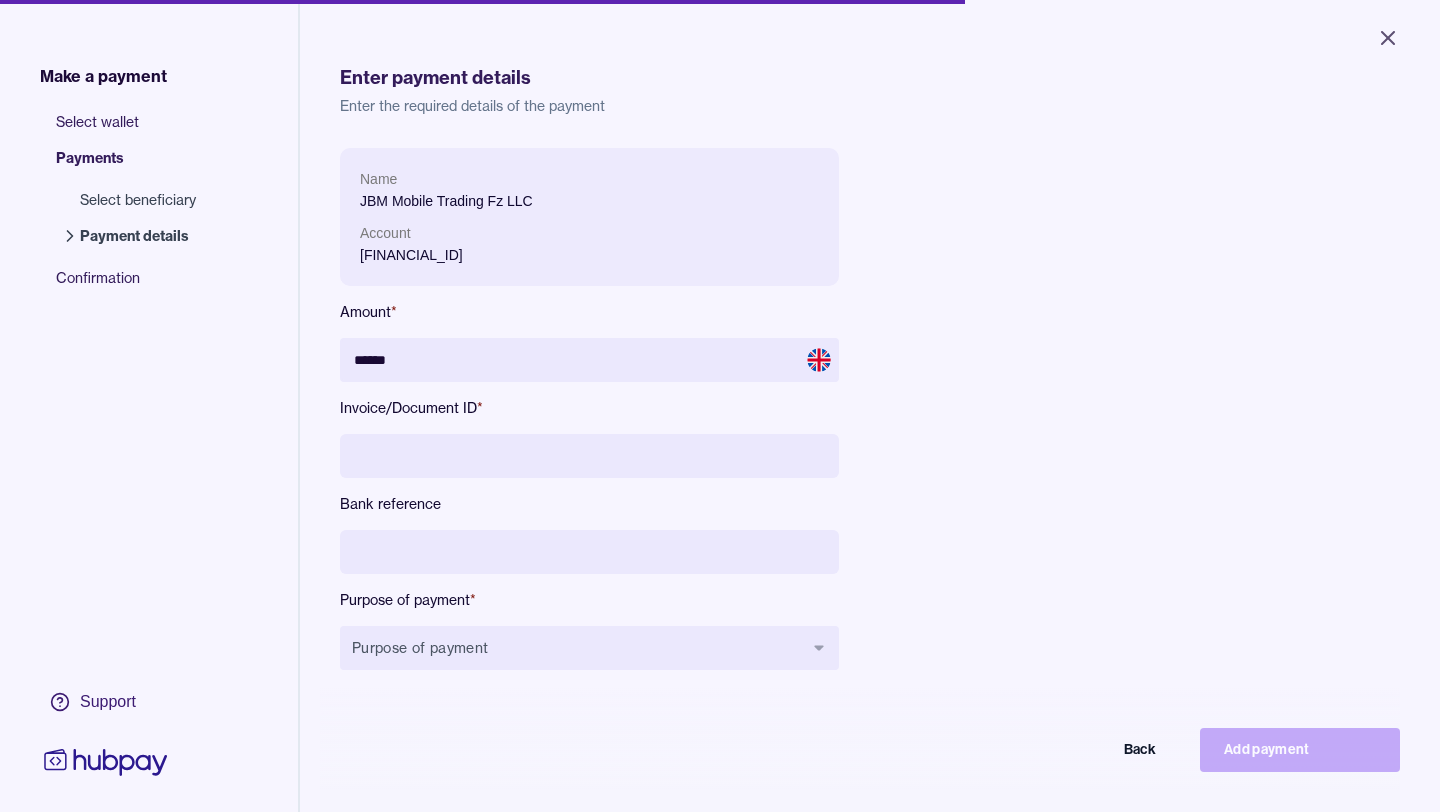 click at bounding box center [589, 456] 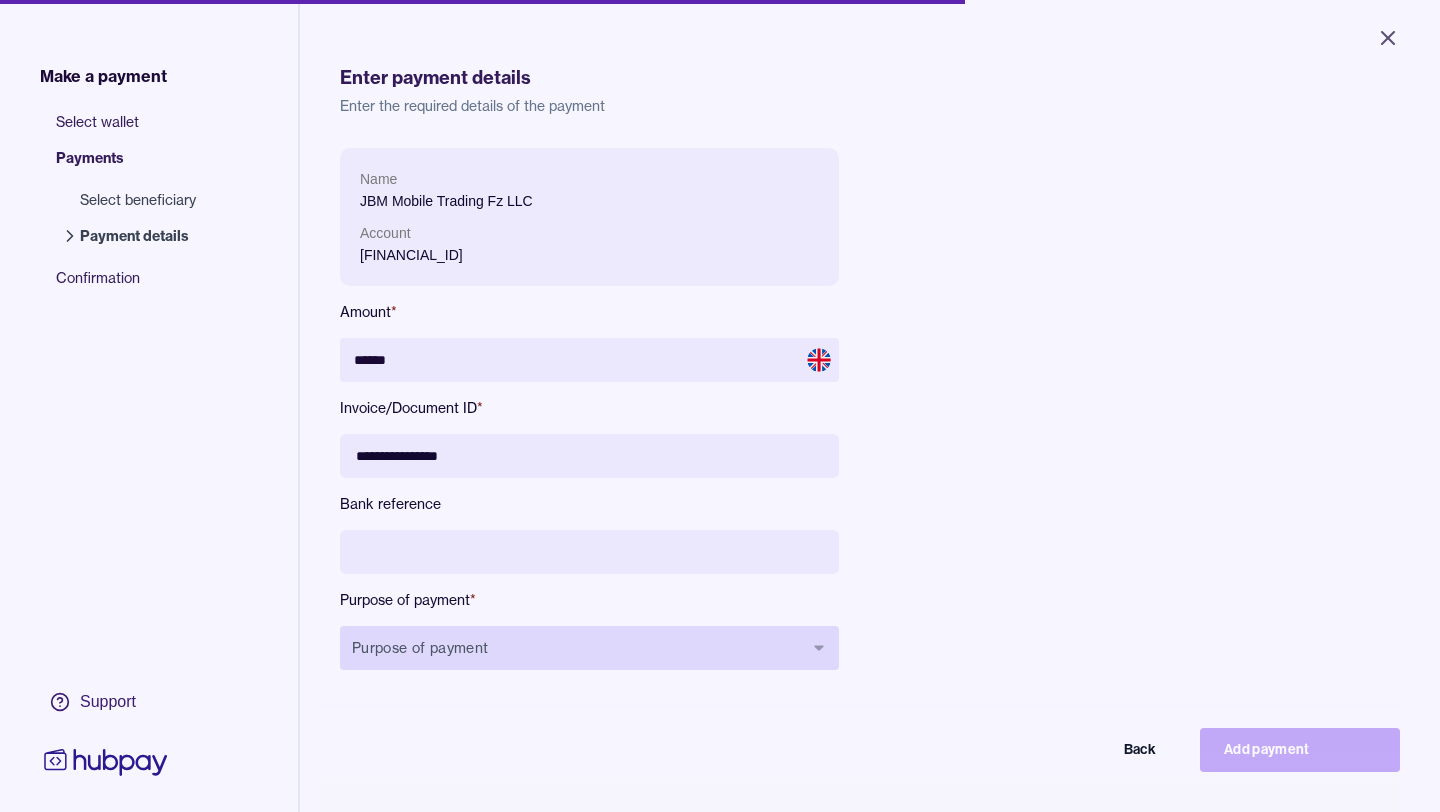 type on "**********" 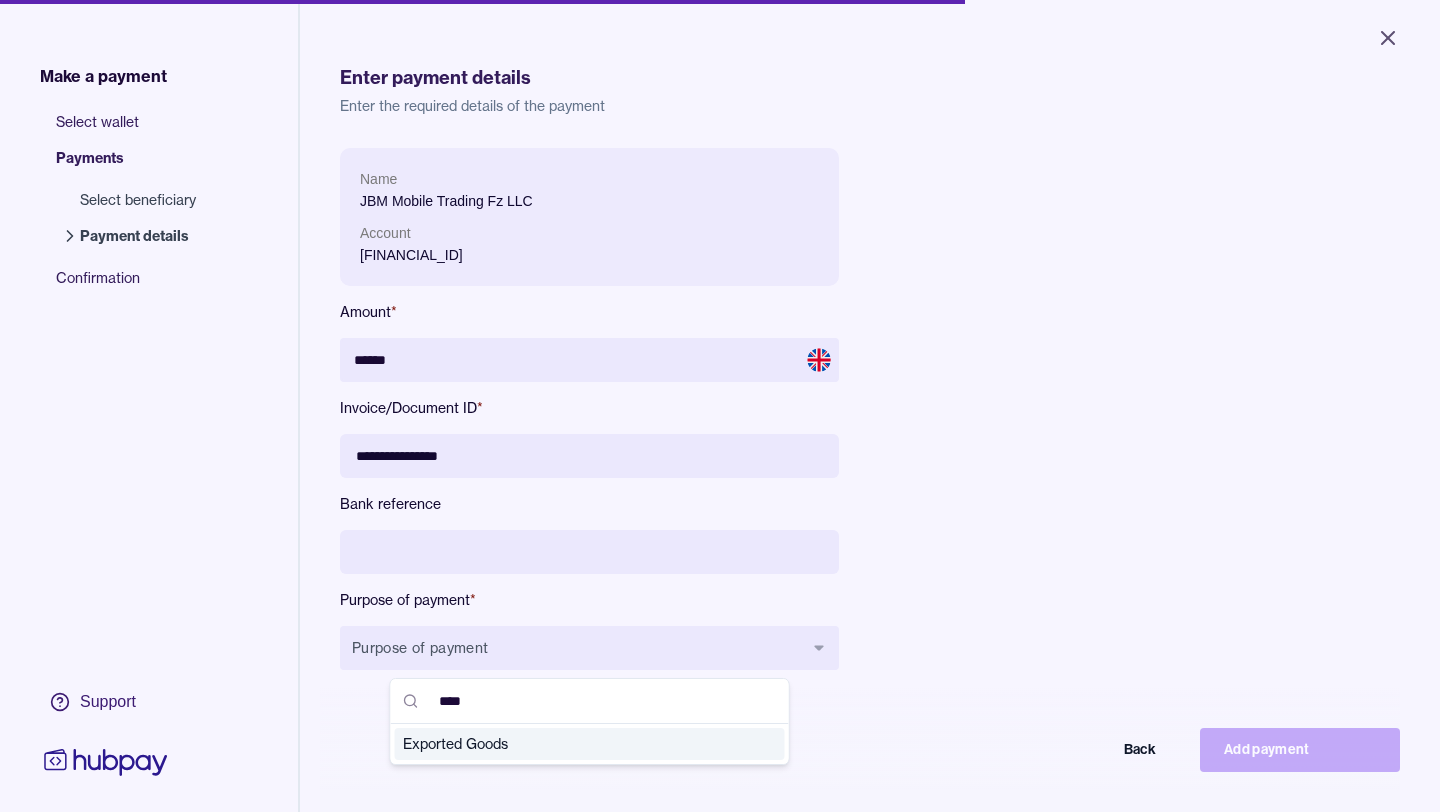 type on "****" 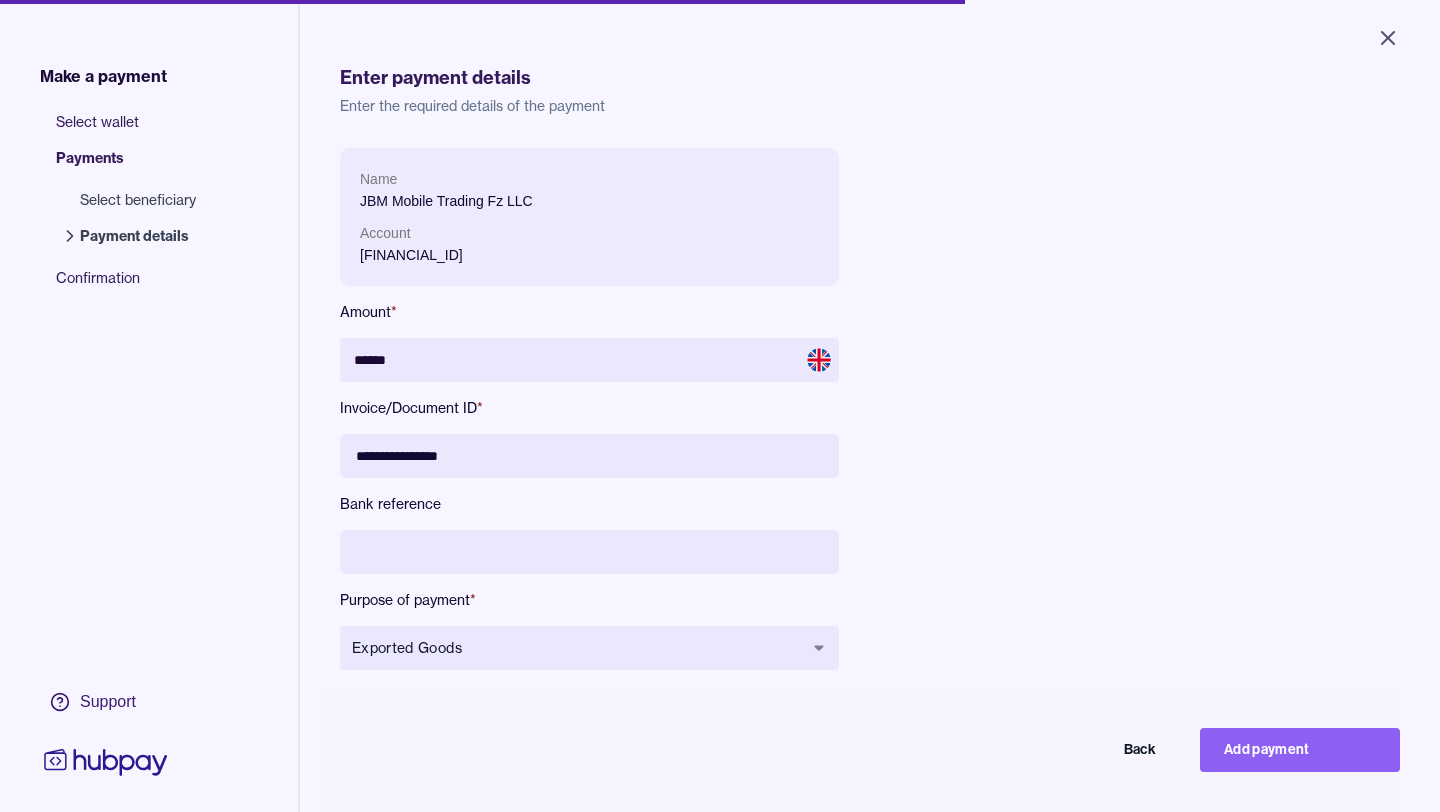 click on "**********" at bounding box center (788, 425) 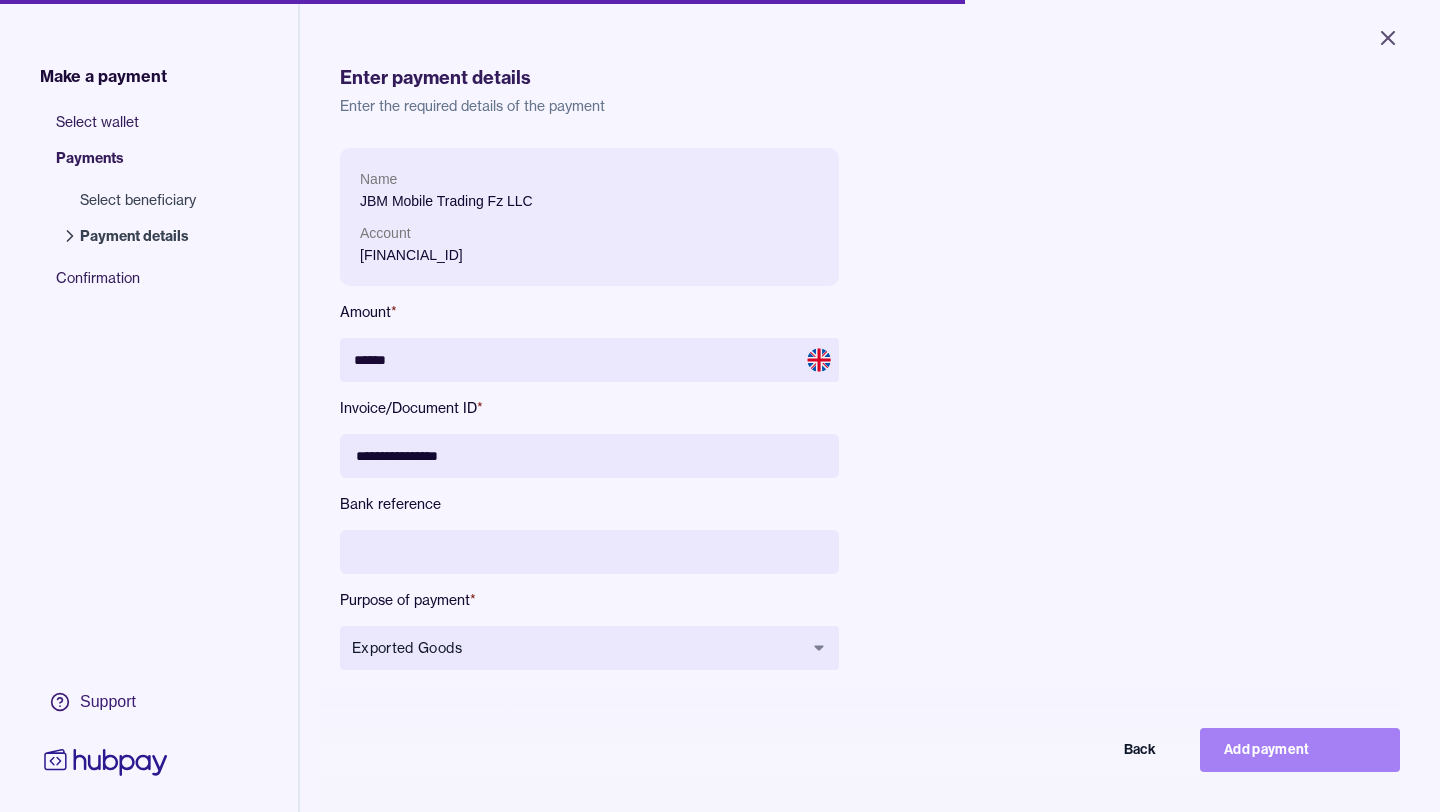 click on "Add payment" at bounding box center [1300, 750] 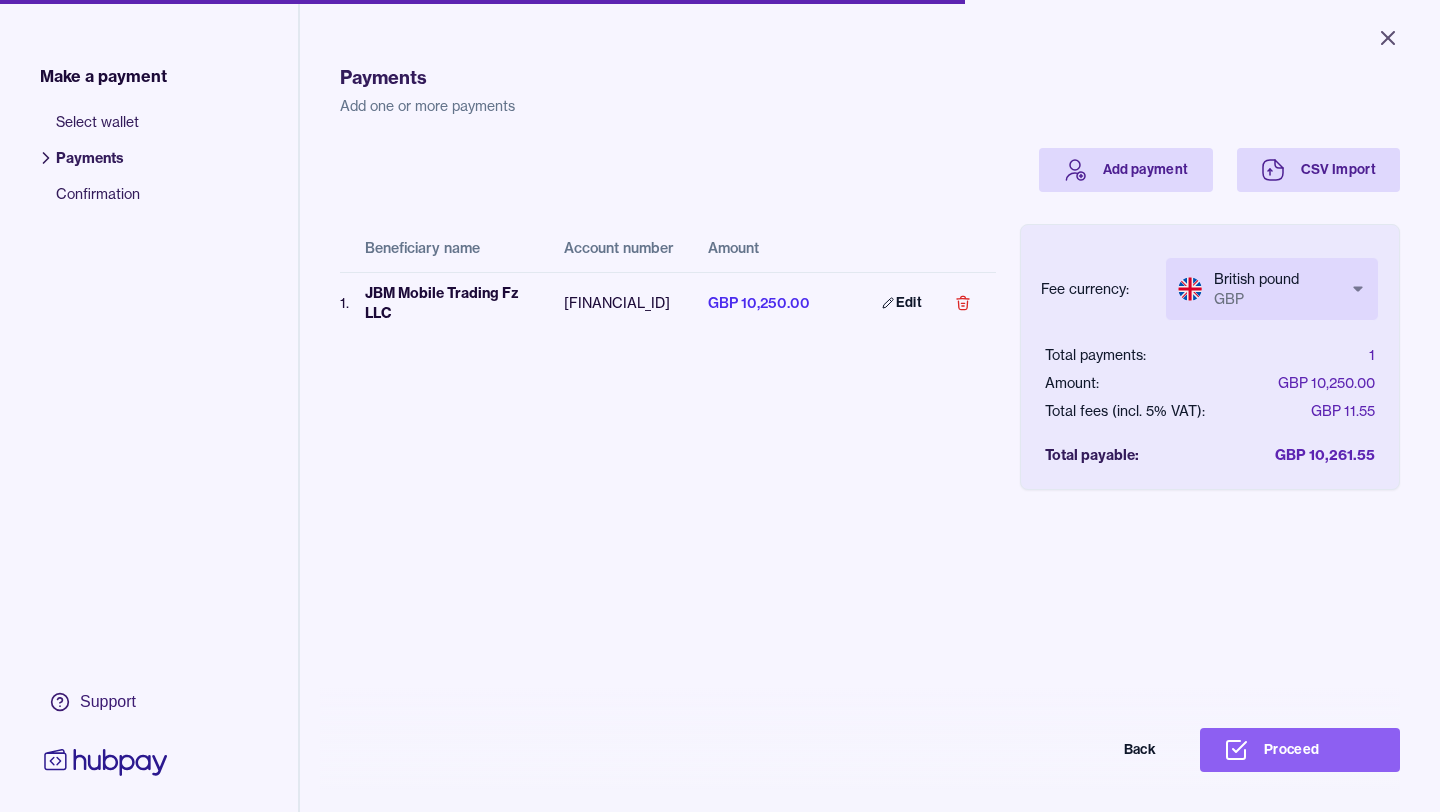 click on "Close Make a payment Select wallet Payments Confirmation Support Payments Add one or more payments Add payment CSV Import Beneficiary name Account number Amount 1 . JBM Mobile Trading Fz LLC [FINANCIAL_ID] GBP 10,250.00 Edit Fee currency: British pound GBP *** *** Total payments: 1 Amount: GBP 10,250.00 Total fees (incl. 5% VAT): GBP 11.55 Total payable: GBP 10,261.55 Back Proceed Payment | Hubpay" at bounding box center [720, 406] 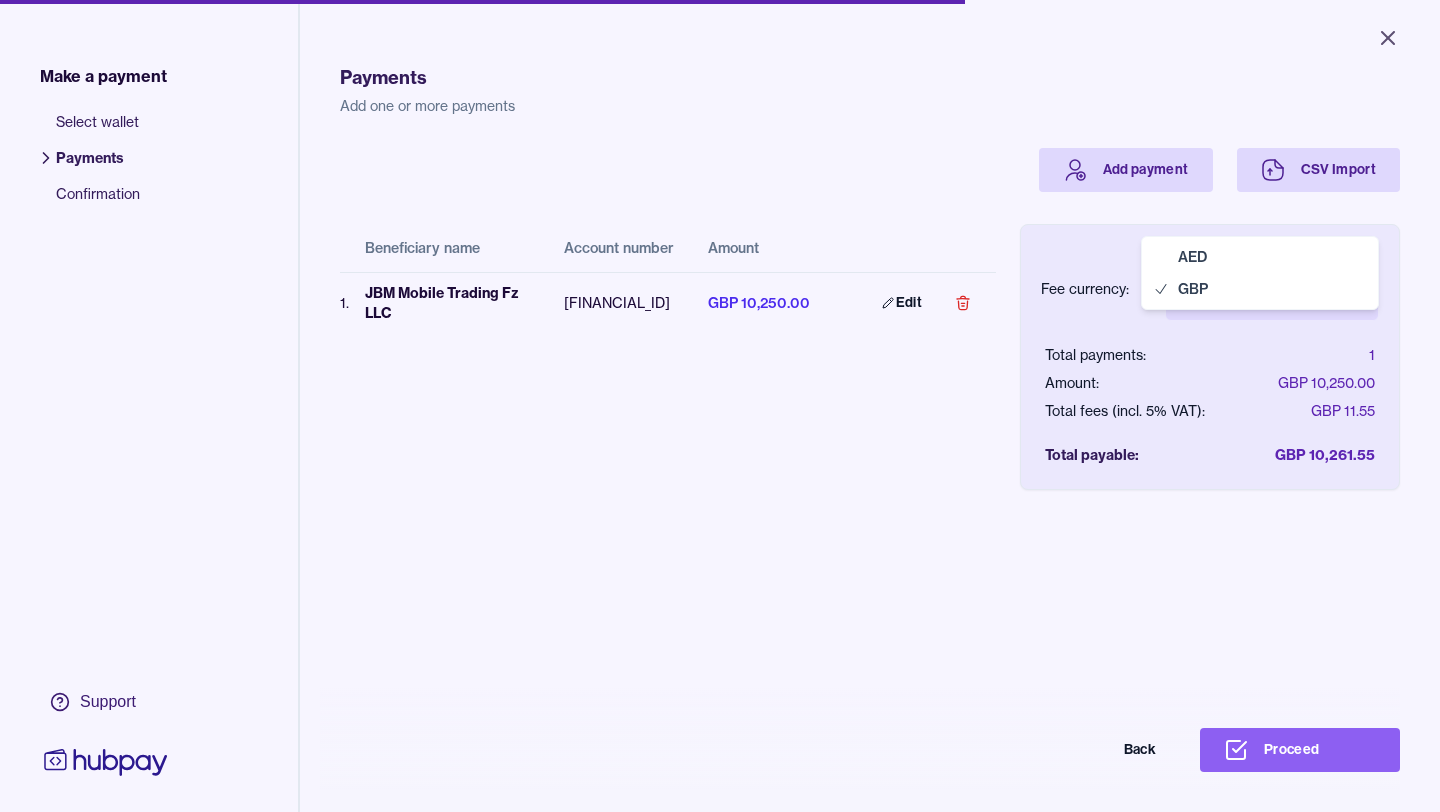 select on "***" 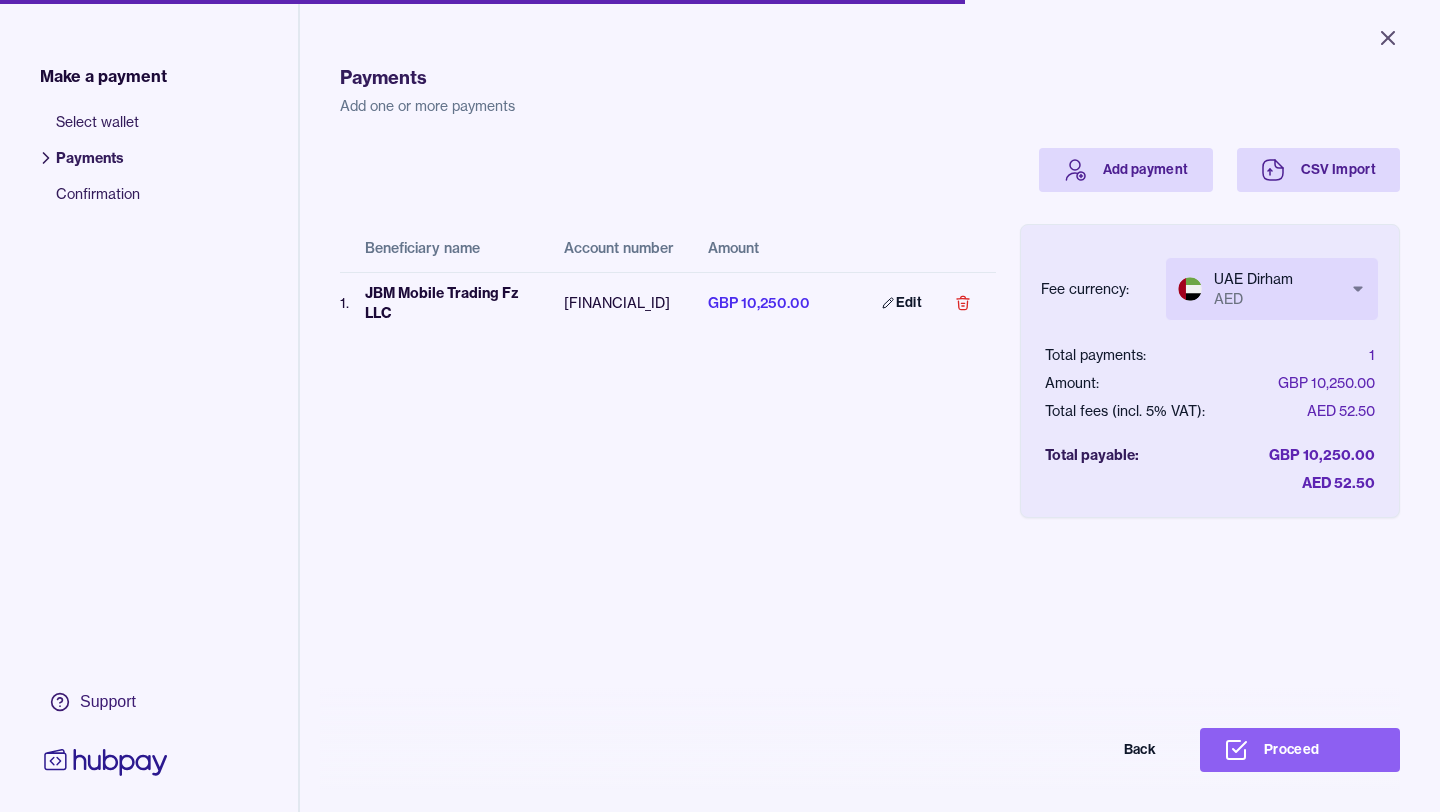 click on "Payments Add one or more payments Add payment CSV Import Beneficiary name Account number Amount 1 . JBM Mobile Trading Fz LLC [FINANCIAL_ID] GBP 10,250.00 Edit Fee currency: UAE Dirham AED *** *** Total payments: 1 Amount: GBP 10,250.00 Total fees (incl. 5% VAT): AED 52.50 Total payable: GBP 10,250.00 AED 52.50 Back Proceed" at bounding box center (870, 442) 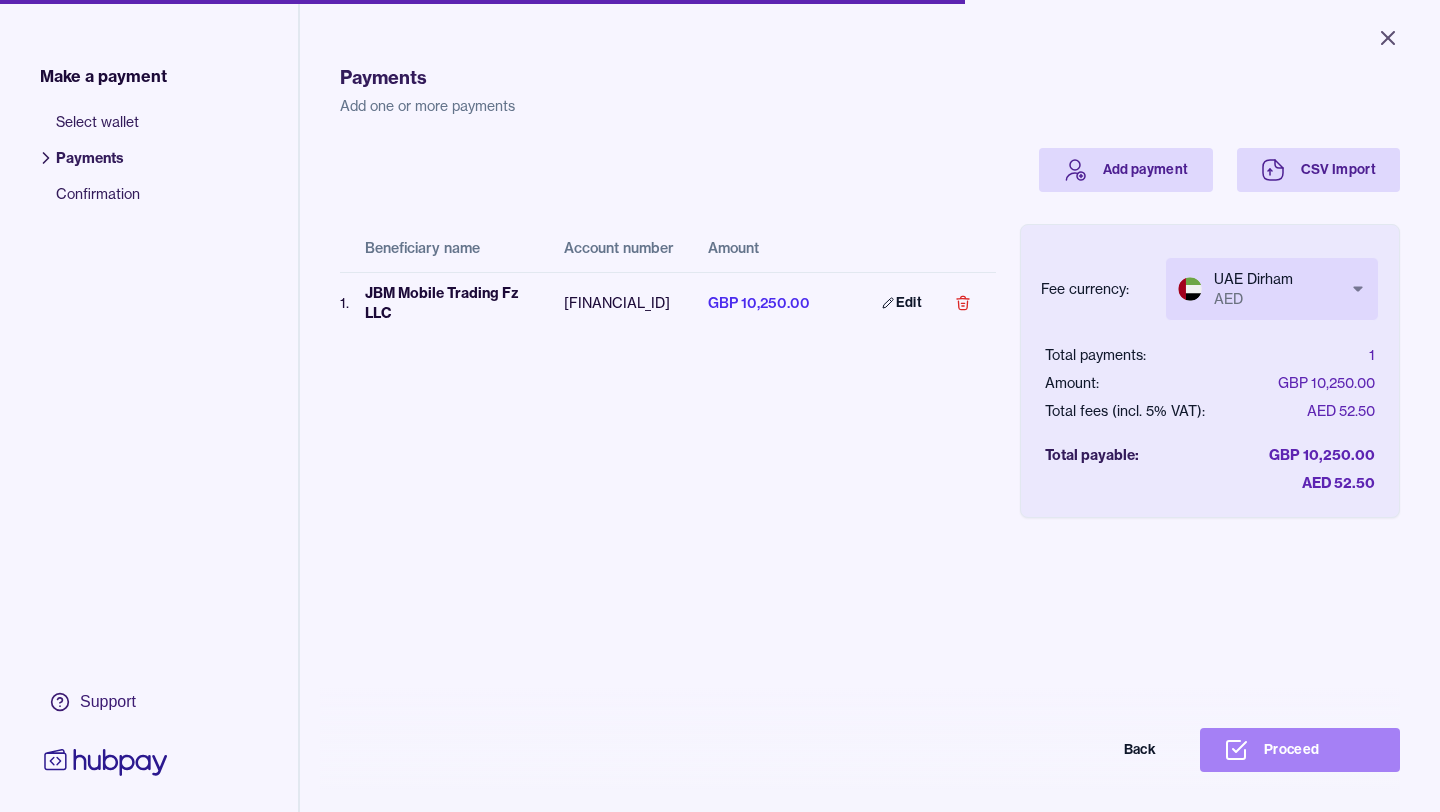 click on "Proceed" at bounding box center (1300, 750) 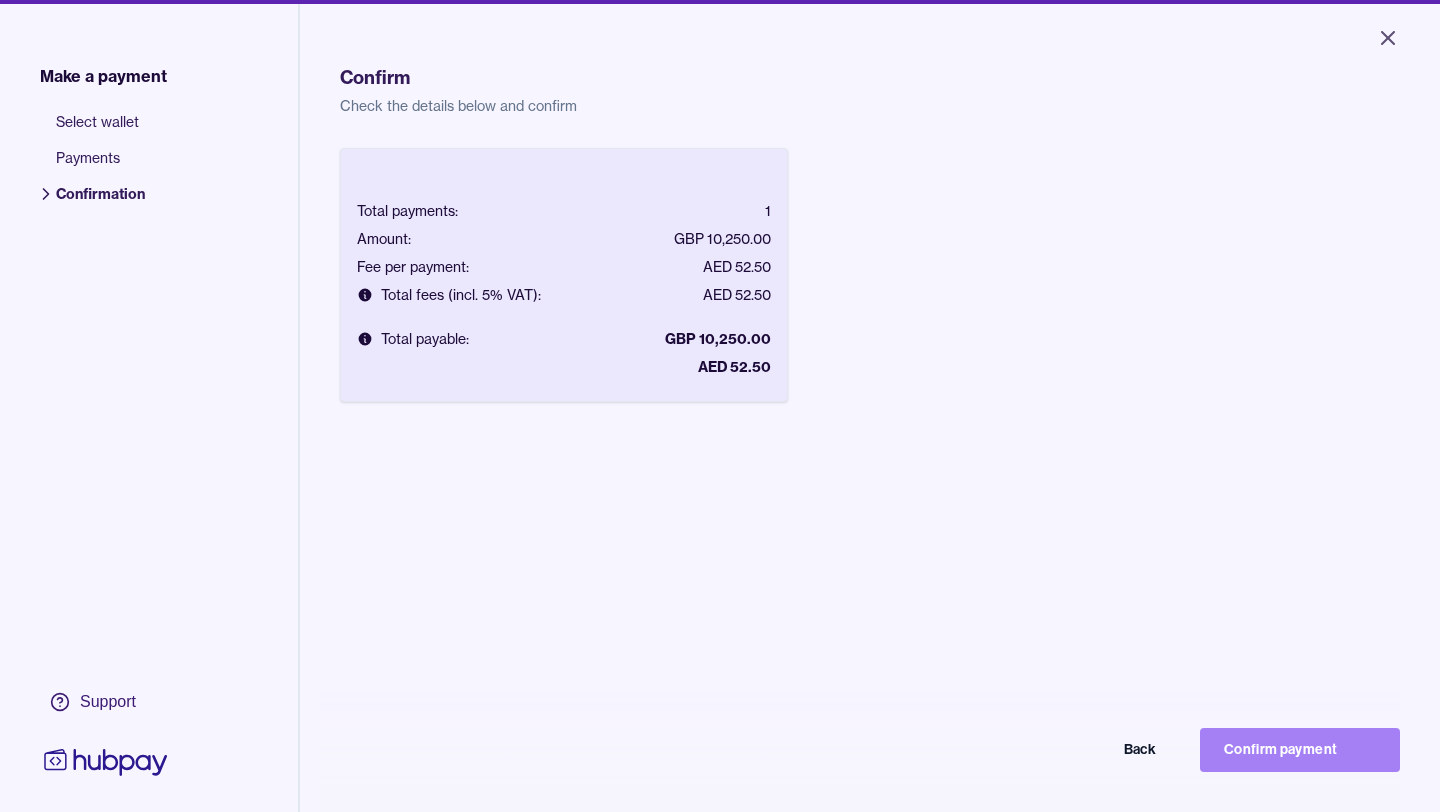 click on "Confirm payment" at bounding box center (1300, 750) 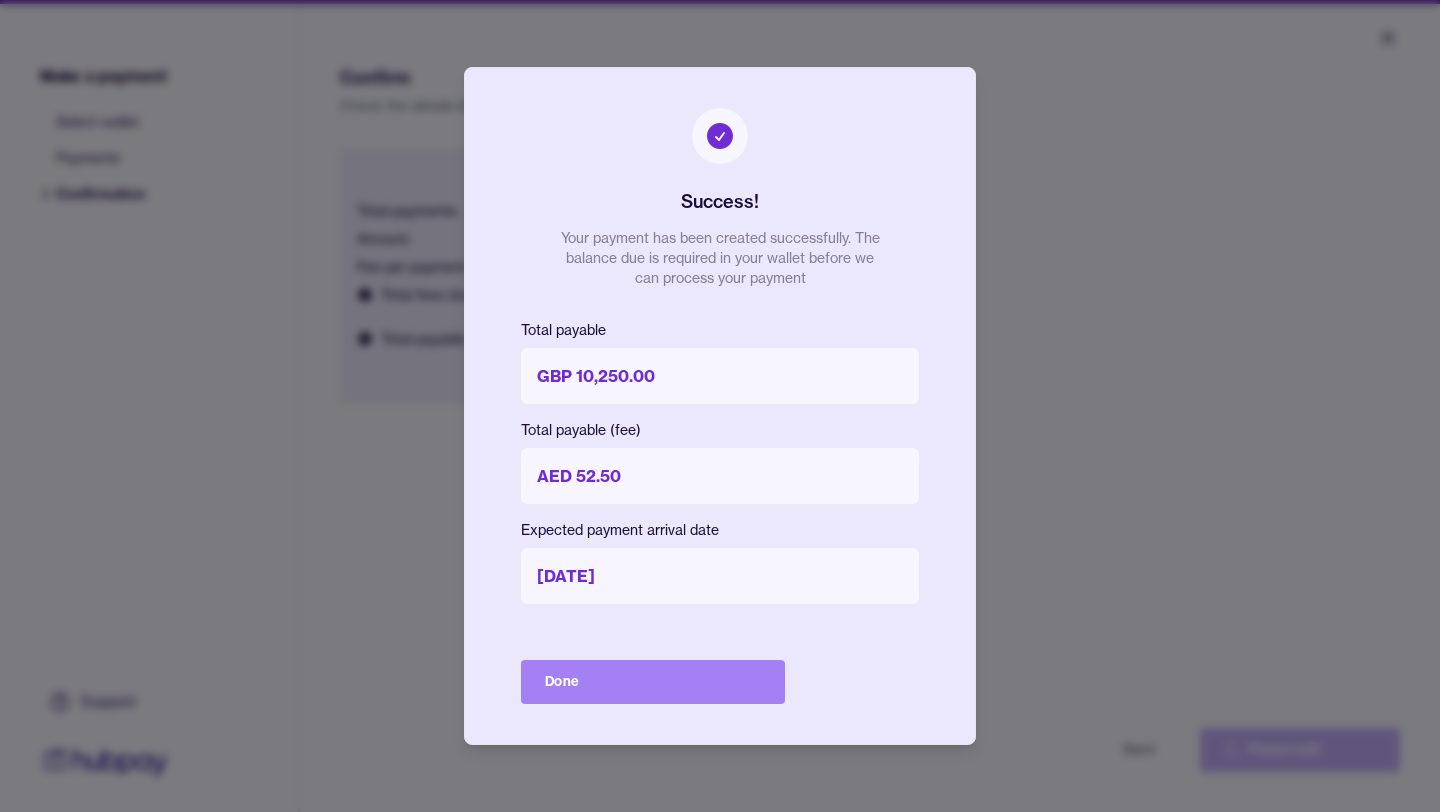 click on "Done" at bounding box center (653, 682) 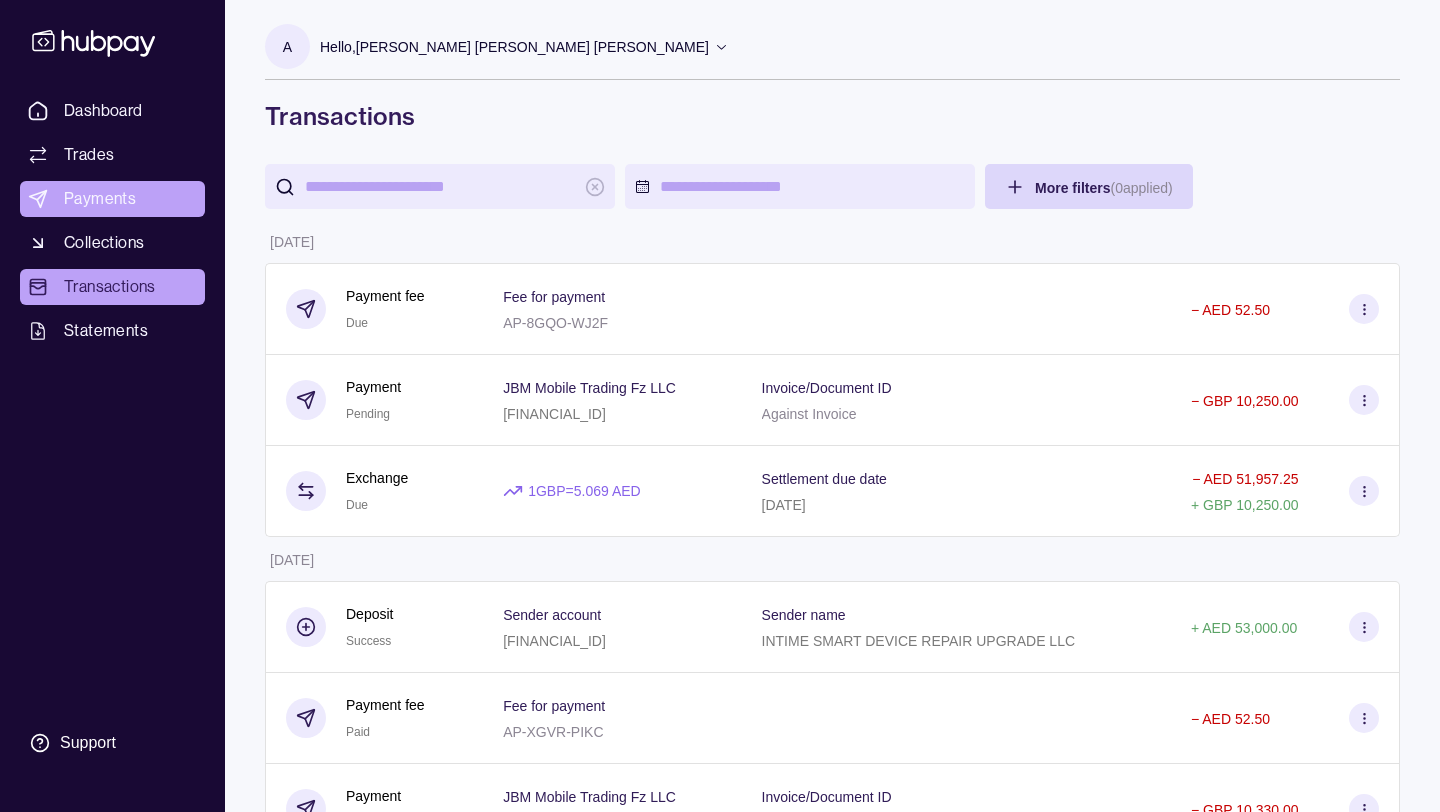 click on "Payments" at bounding box center [100, 199] 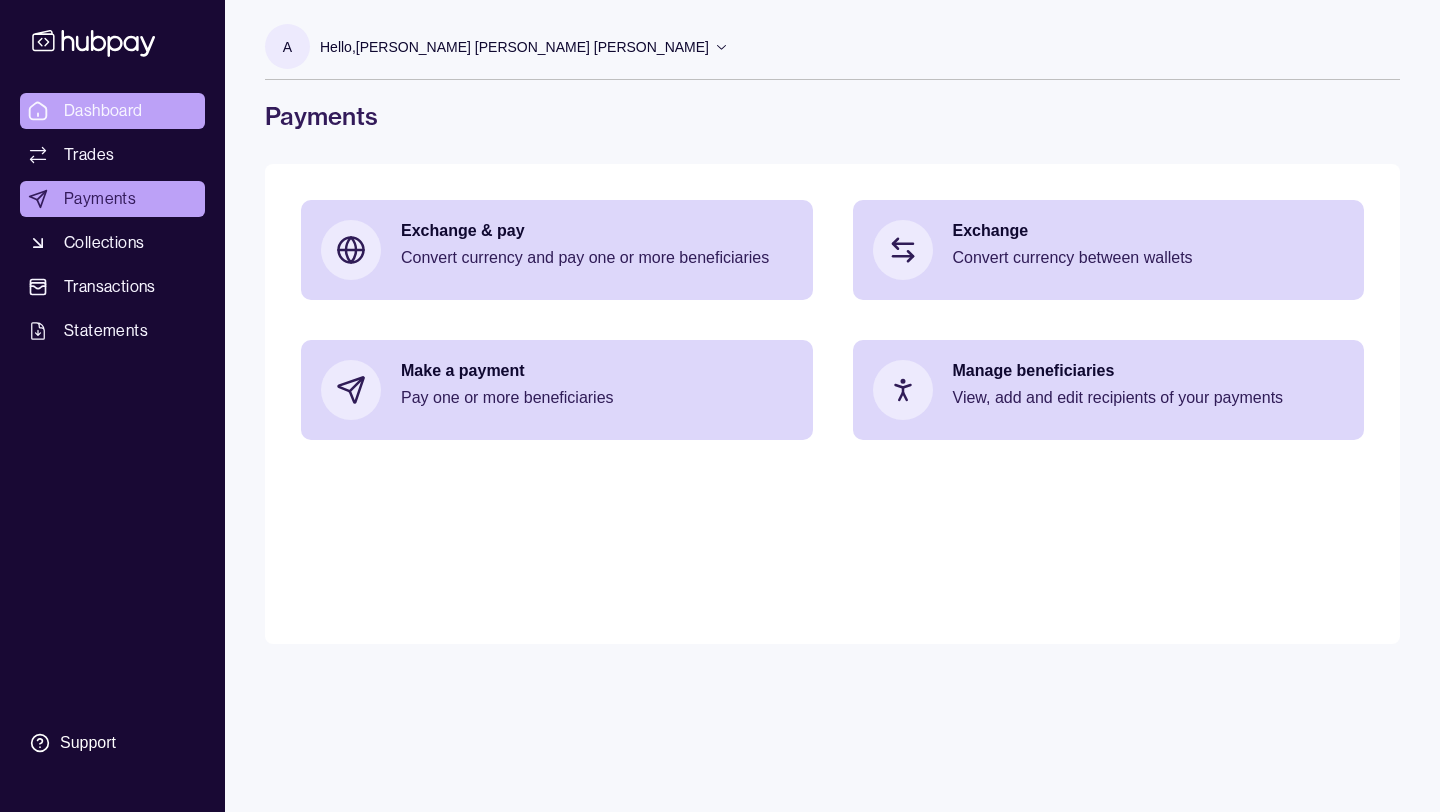 click on "Dashboard" at bounding box center [103, 111] 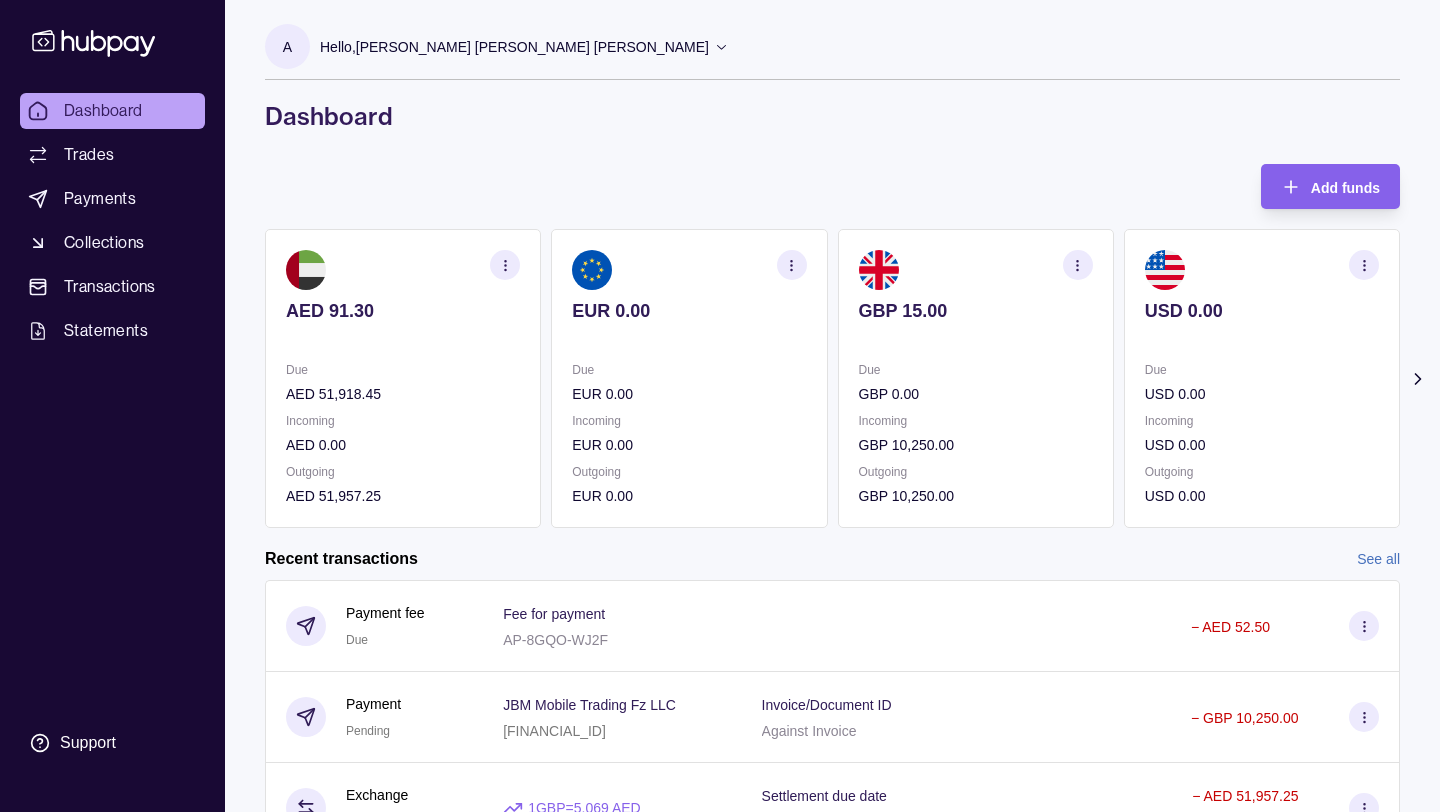 click on "Recent transactions See all" at bounding box center [832, 559] 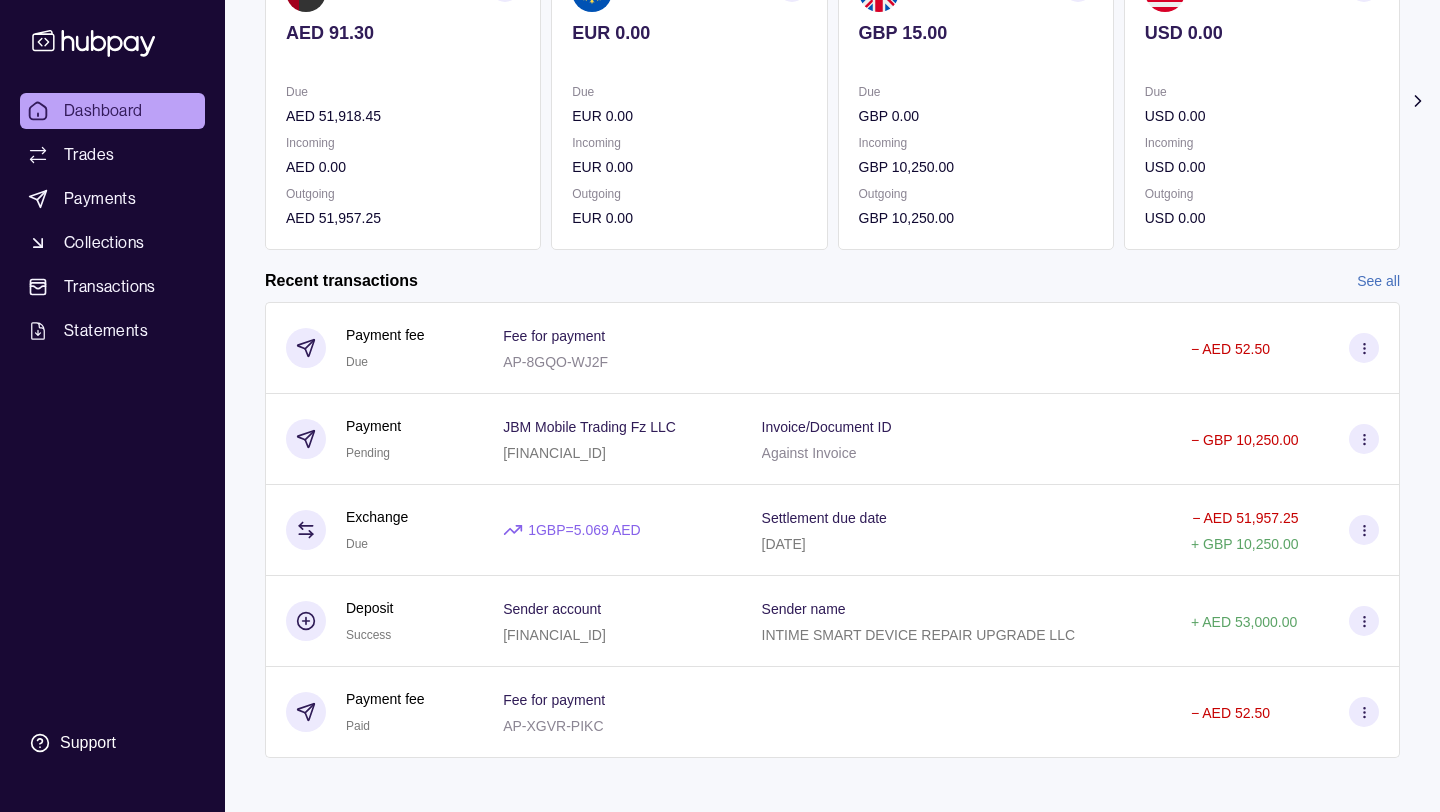 scroll, scrollTop: 293, scrollLeft: 0, axis: vertical 